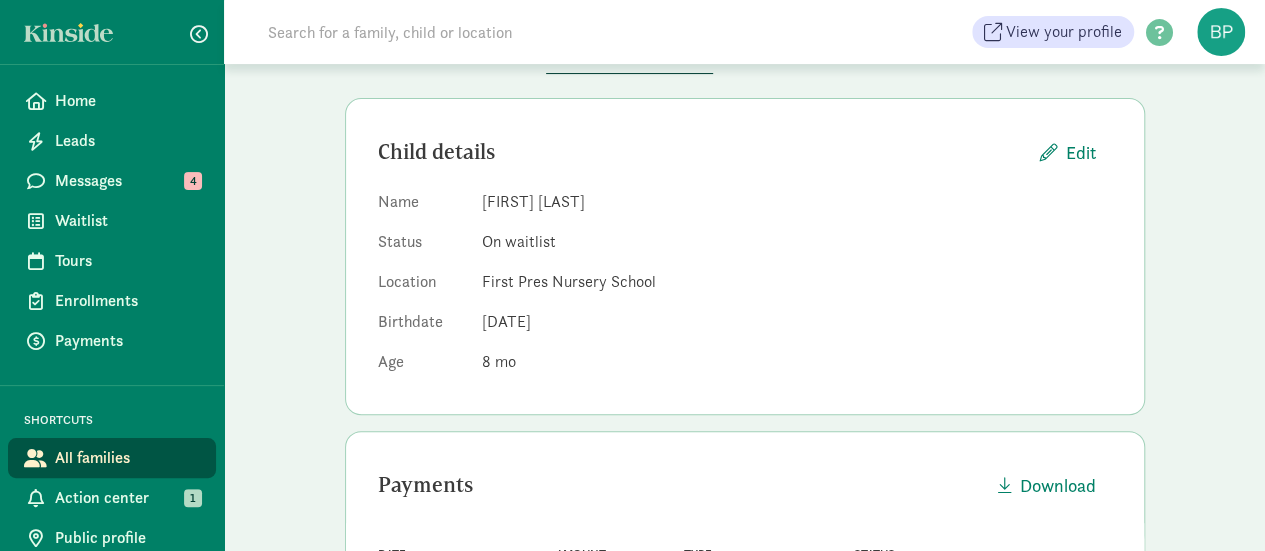 scroll, scrollTop: 168, scrollLeft: 0, axis: vertical 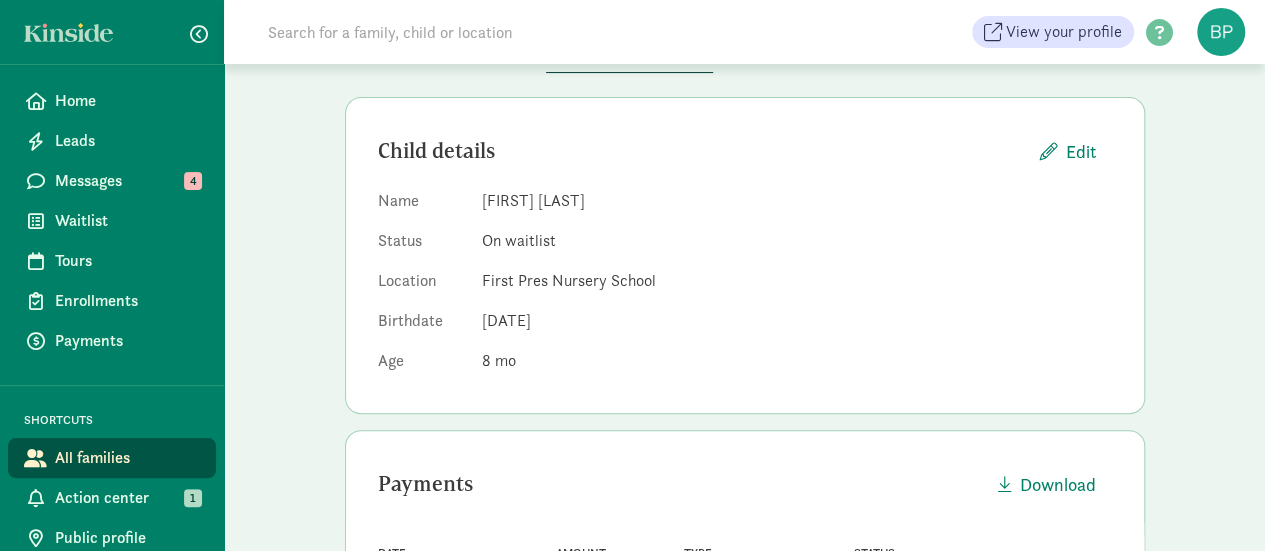 click on "Child details     Edit       Name   Blakely Callison   Status   On waitlist   Location   First Pres Nursery School   Birthdate   Nov 11, 2024   Age   8" 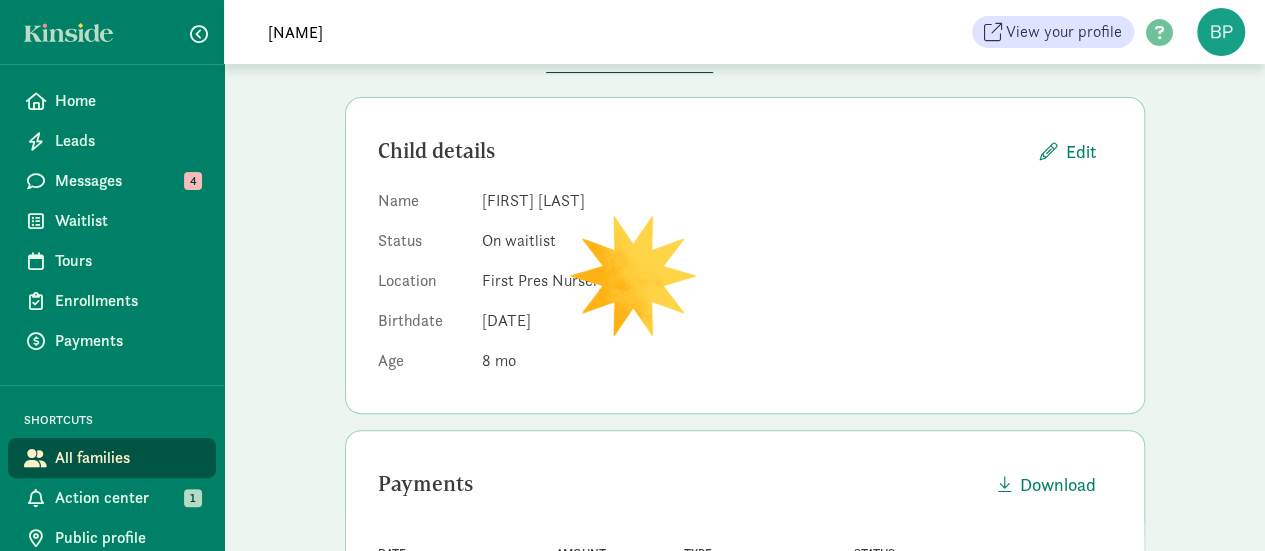 type on "stewart" 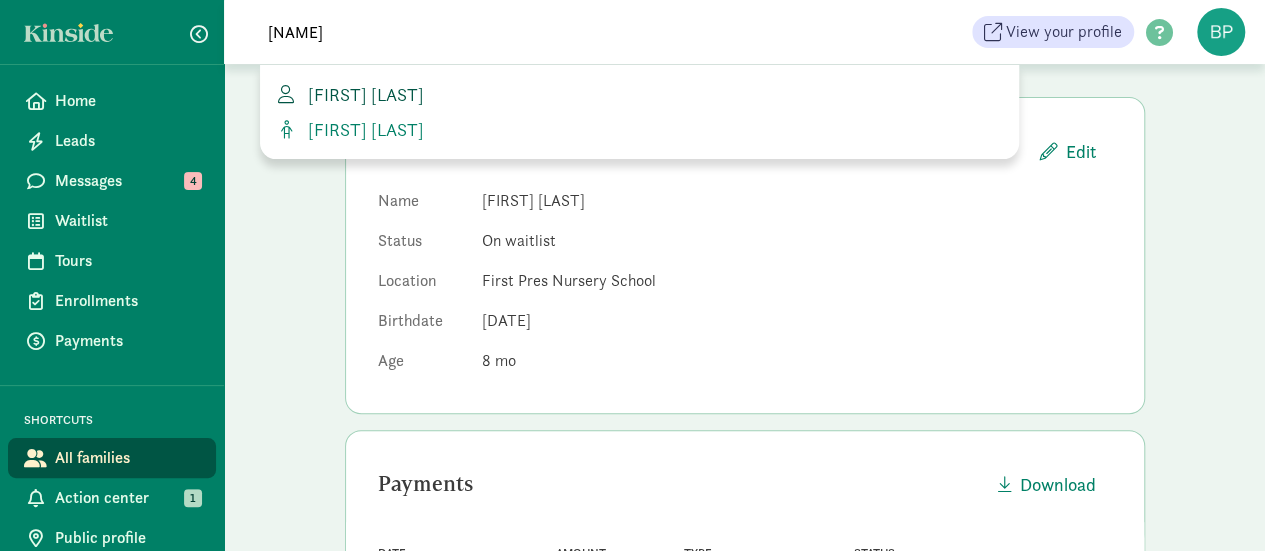 click on "[FIRST] [LAST]" at bounding box center (362, 94) 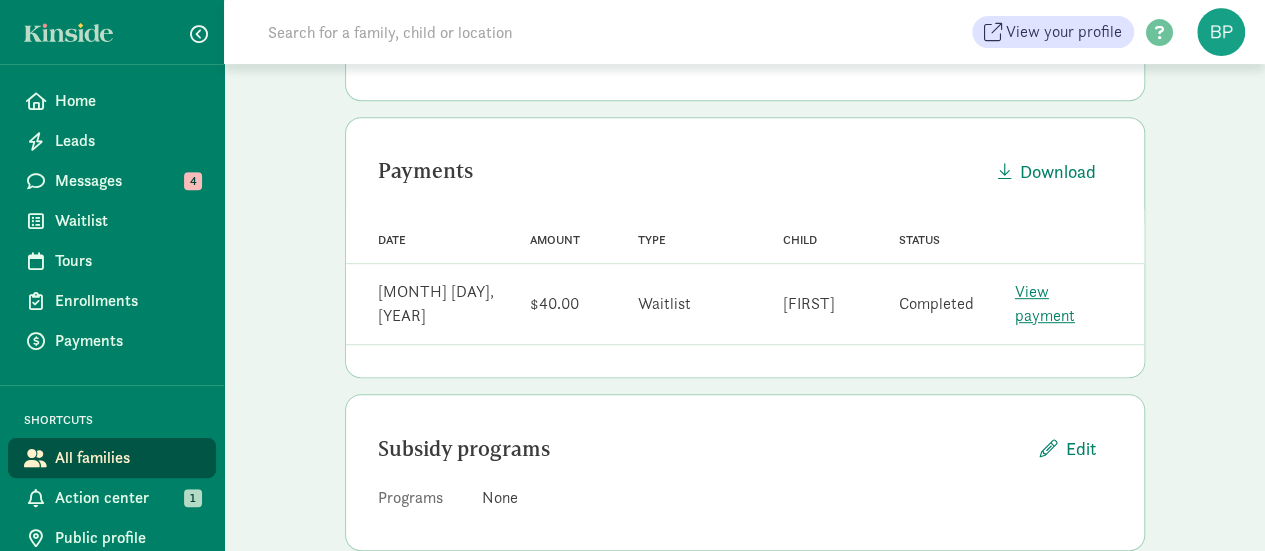 scroll, scrollTop: 0, scrollLeft: 0, axis: both 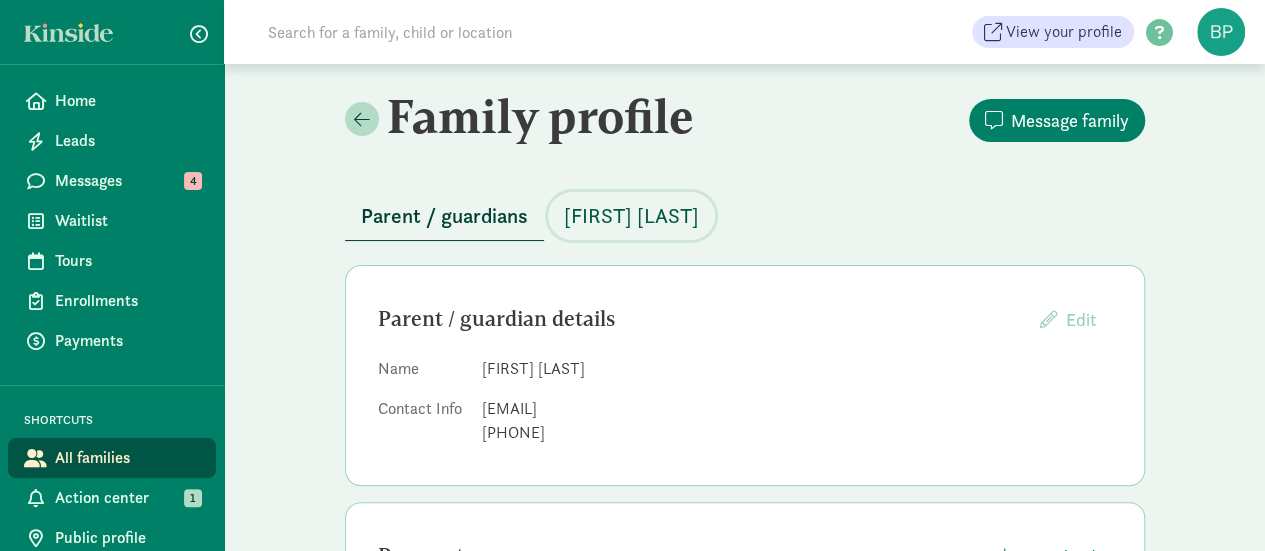 click on "[FIRST] [LAST]" at bounding box center (631, 216) 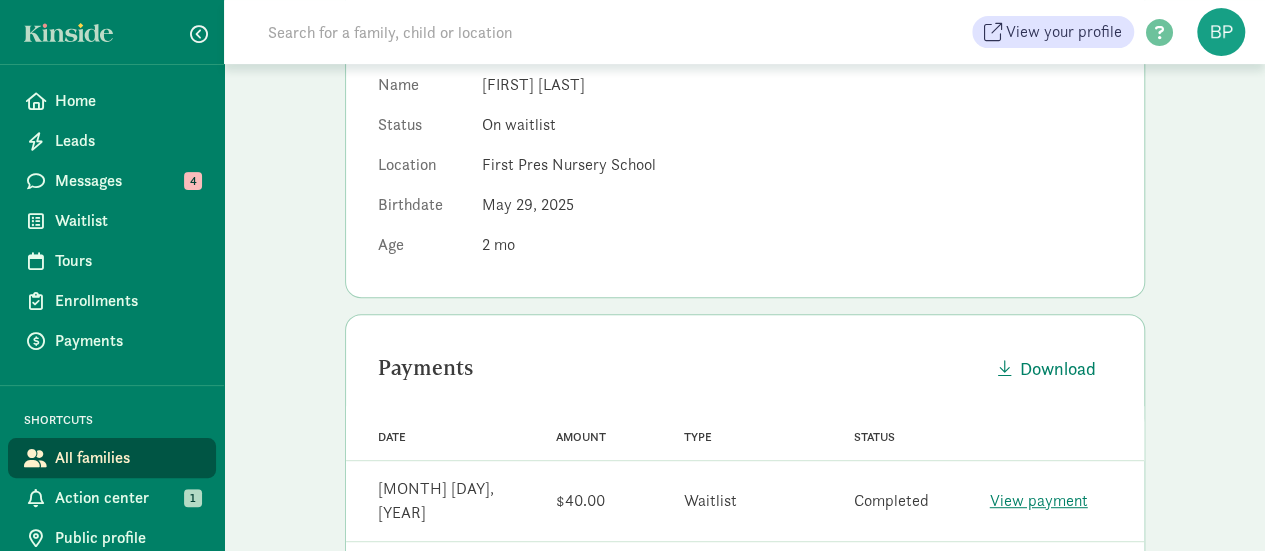 scroll, scrollTop: 0, scrollLeft: 0, axis: both 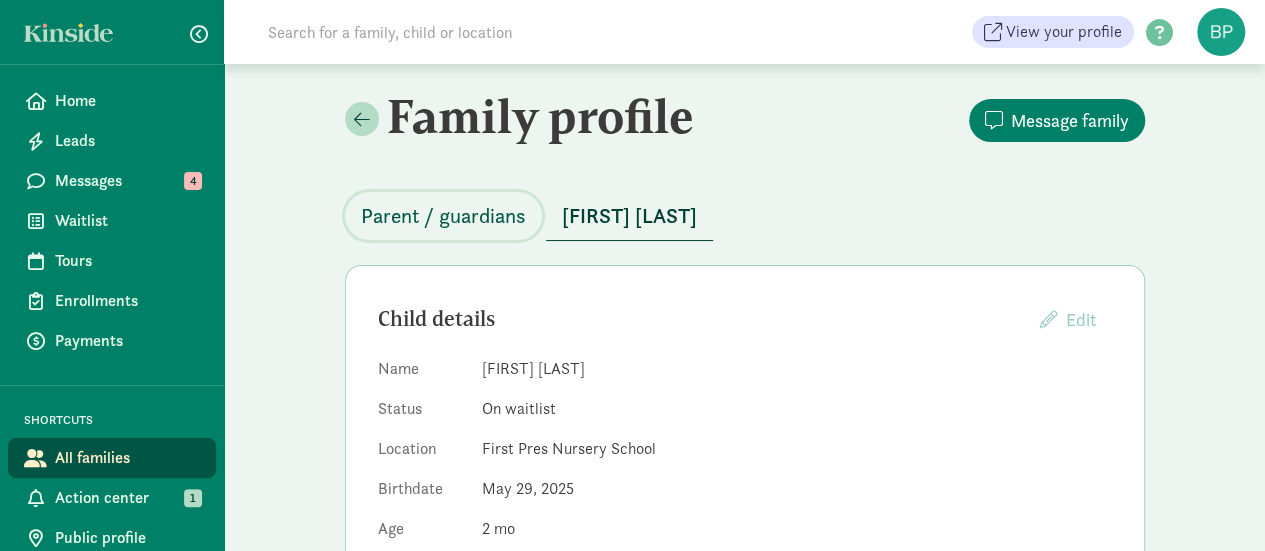 click on "Parent / guardians" at bounding box center (443, 216) 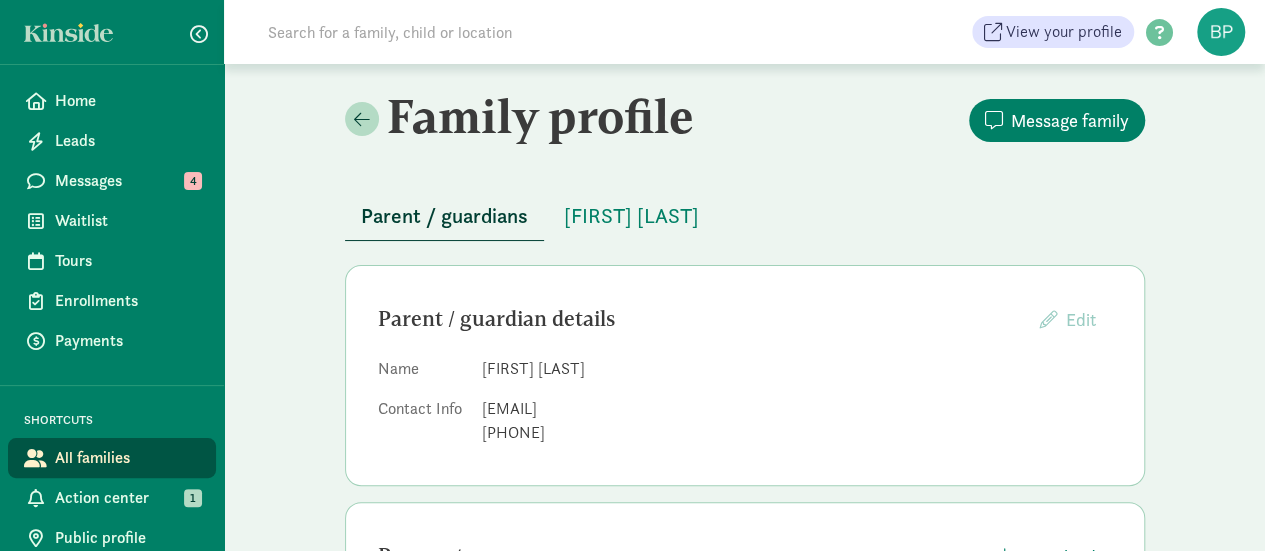 drag, startPoint x: 675, startPoint y: 415, endPoint x: 479, endPoint y: 404, distance: 196.30843 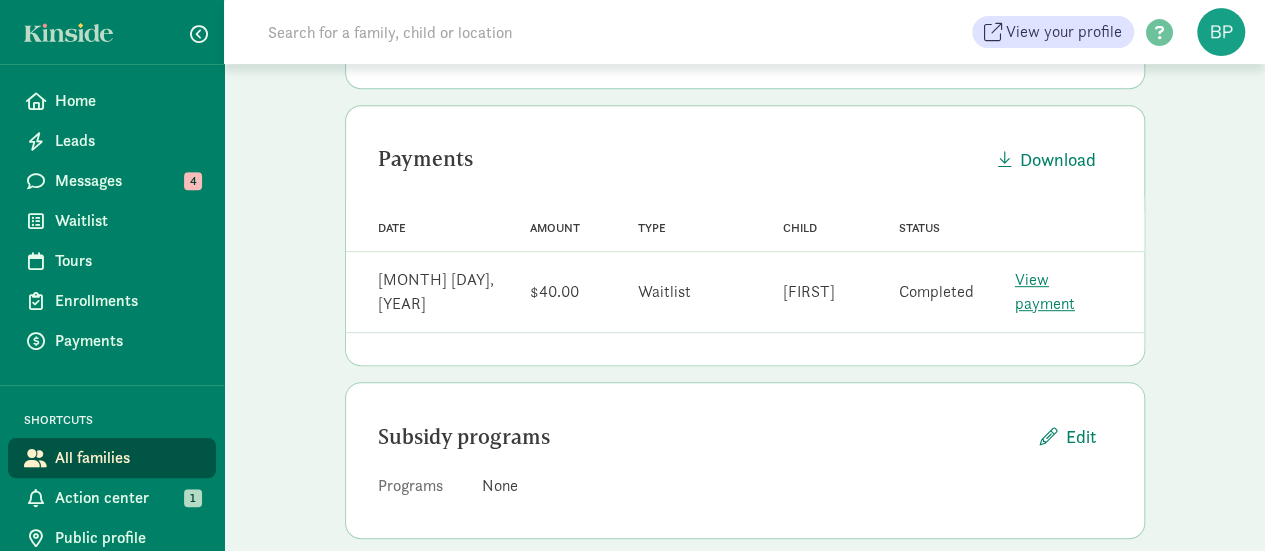 scroll, scrollTop: 0, scrollLeft: 0, axis: both 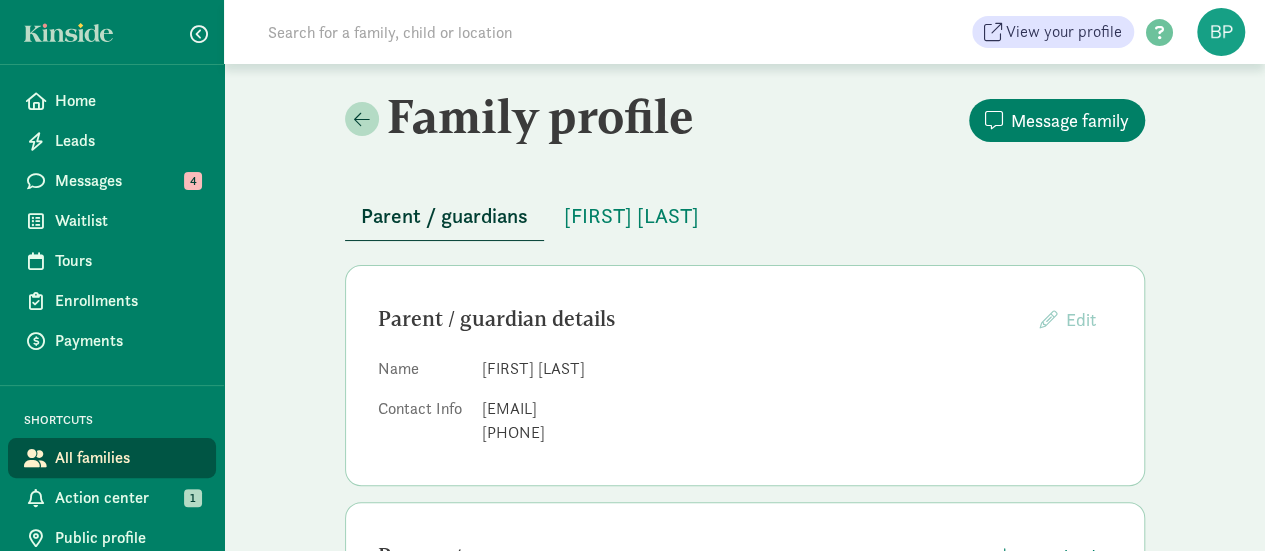 click on "Parent / guardians
Camille Stewart" 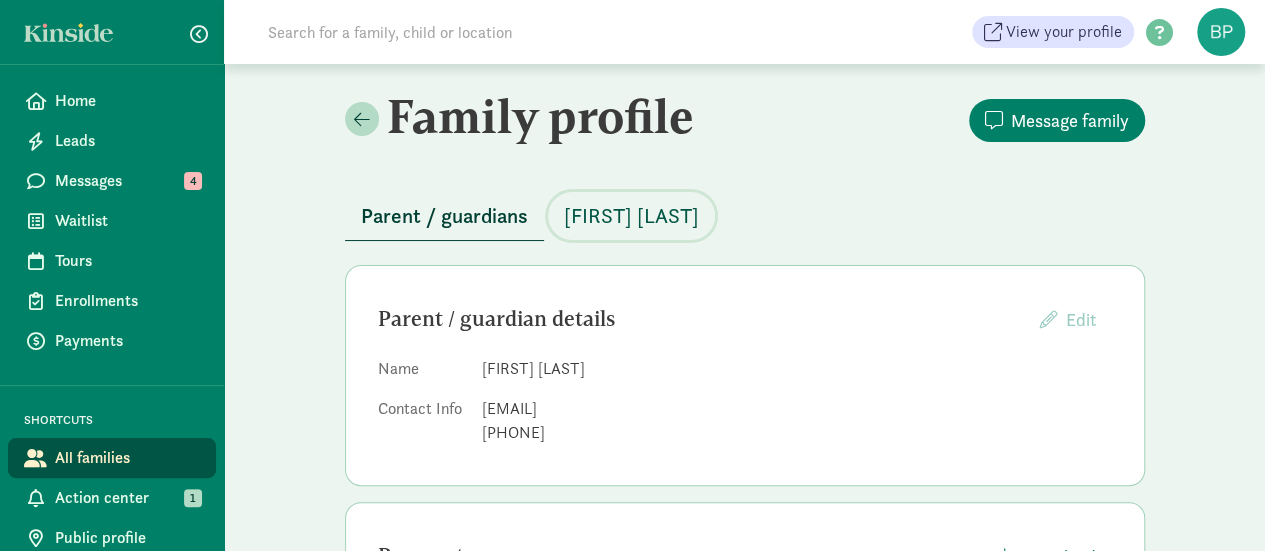 click on "[FIRST] [LAST]" at bounding box center (631, 216) 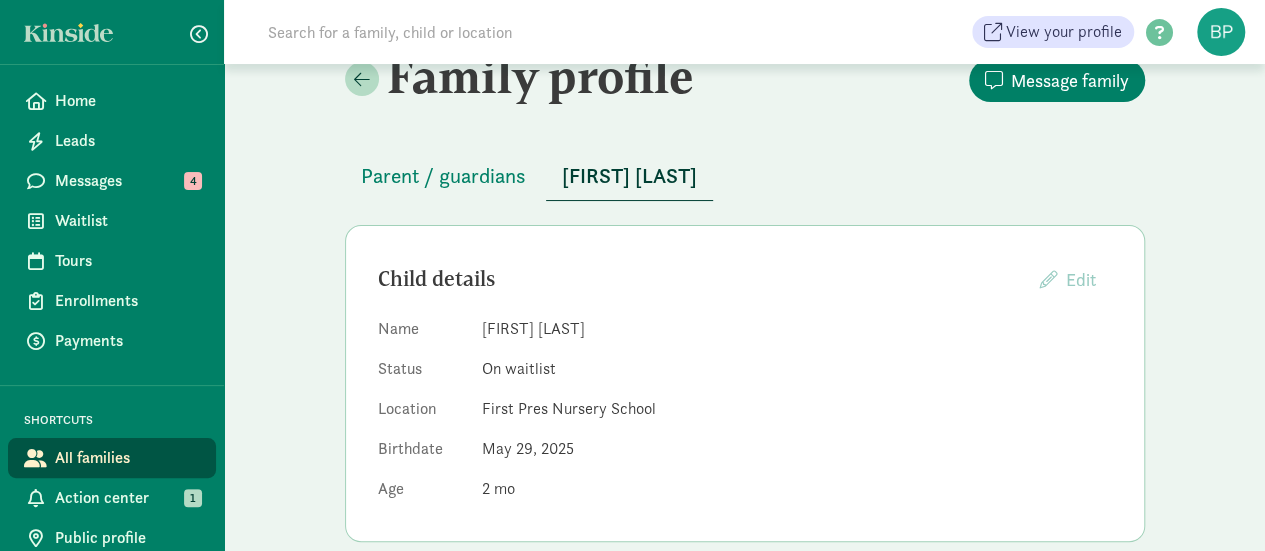 scroll, scrollTop: 0, scrollLeft: 0, axis: both 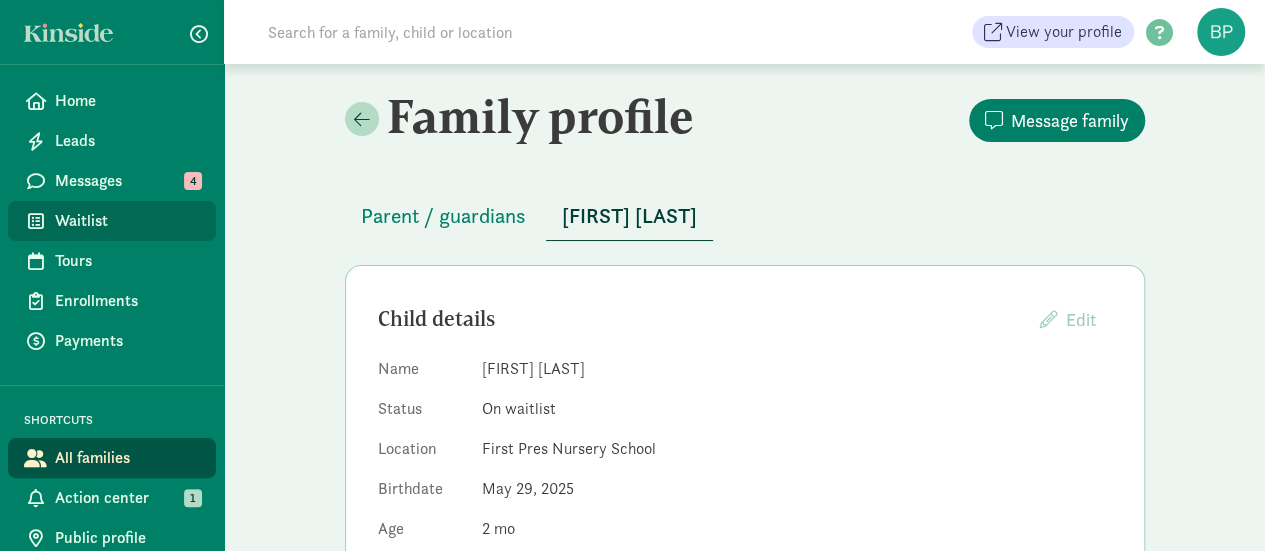 click on "Waitlist" at bounding box center [127, 221] 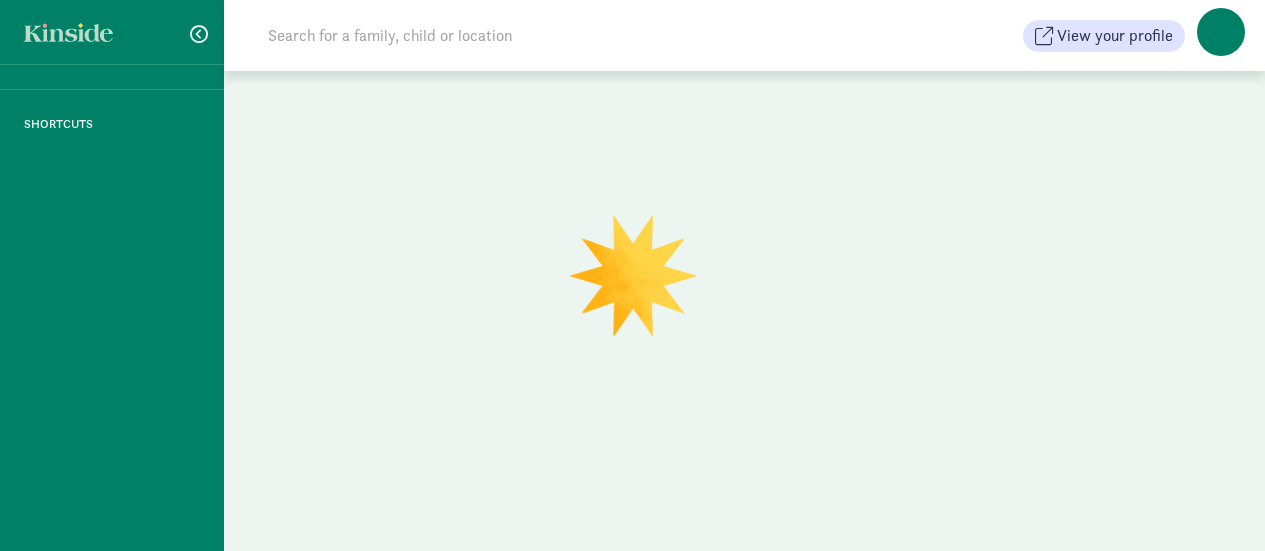 scroll, scrollTop: 0, scrollLeft: 0, axis: both 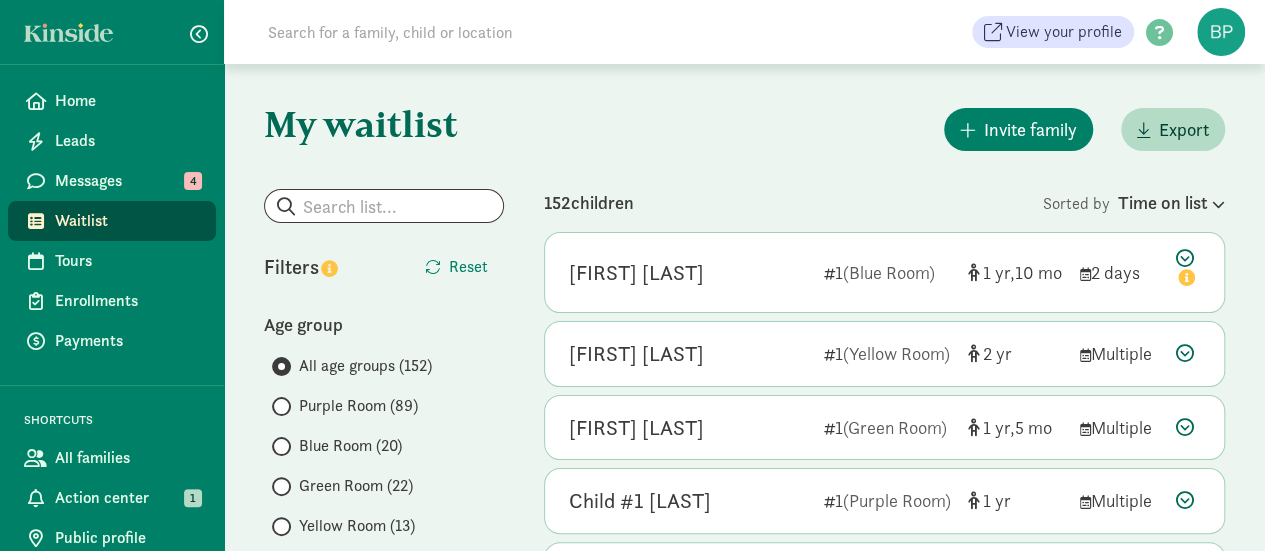 click on "Purple Room (89)" at bounding box center (358, 406) 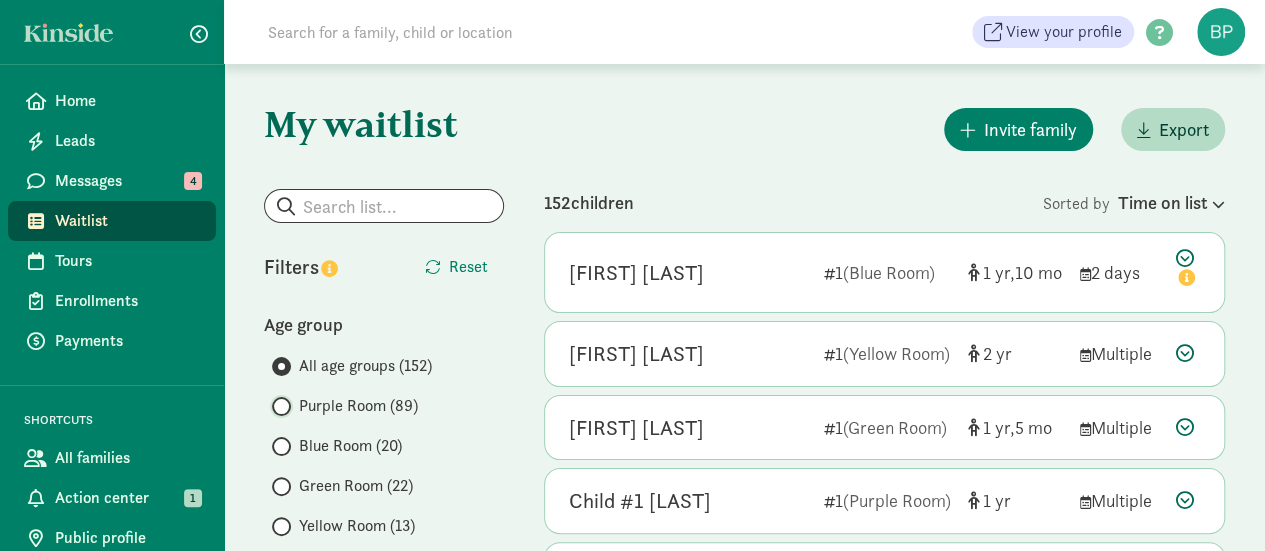 click on "Purple Room (89)" at bounding box center (278, 406) 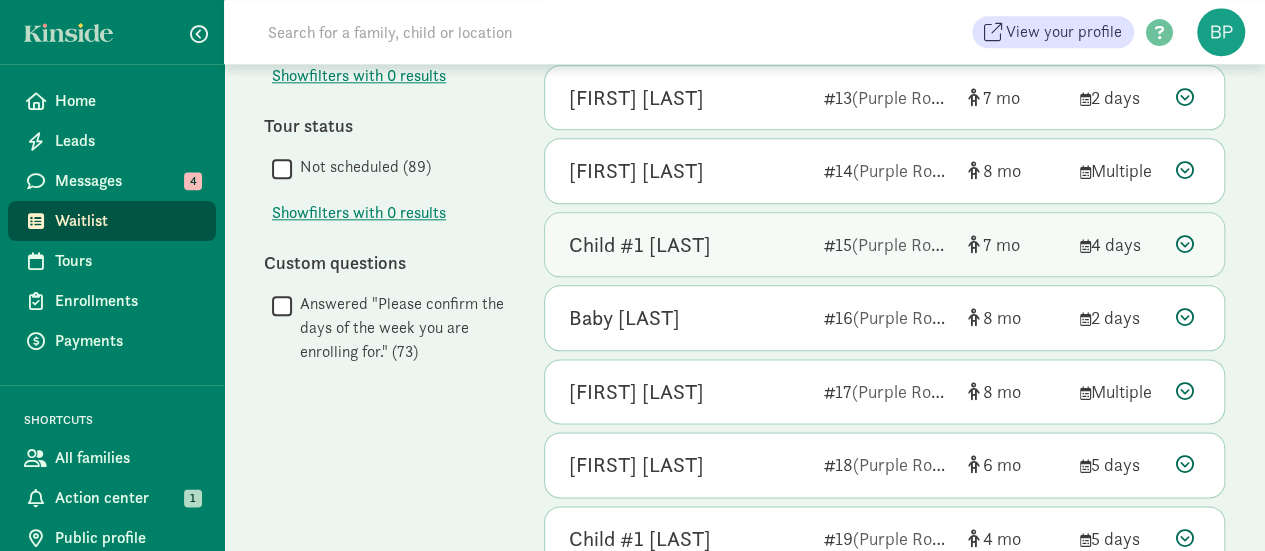 scroll, scrollTop: 1225, scrollLeft: 0, axis: vertical 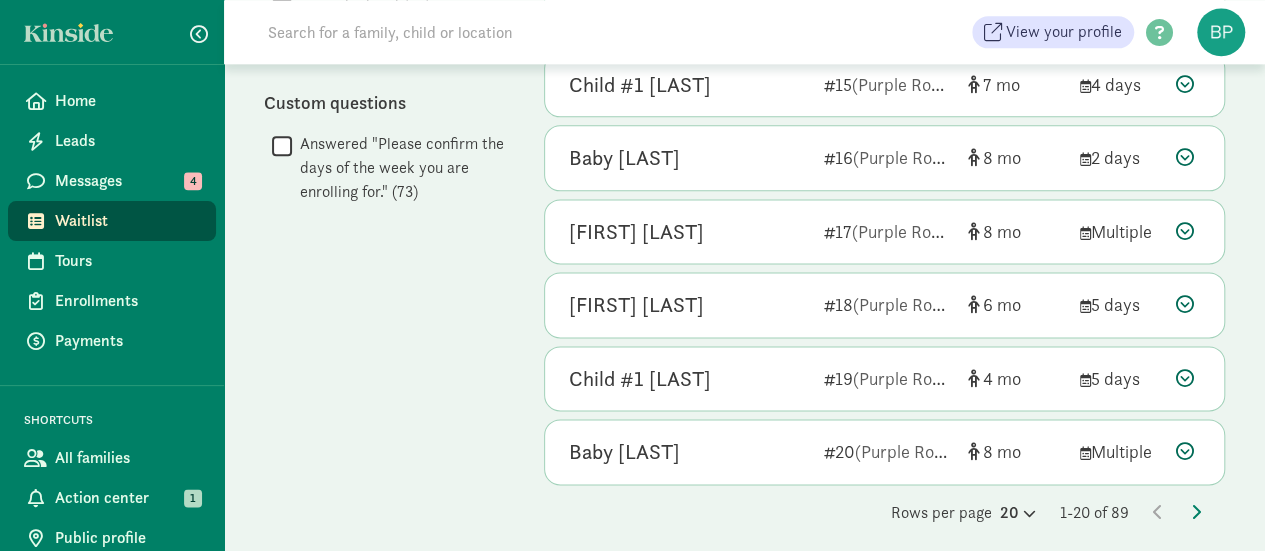 click on "Rows per page
20     1-20 of 89" 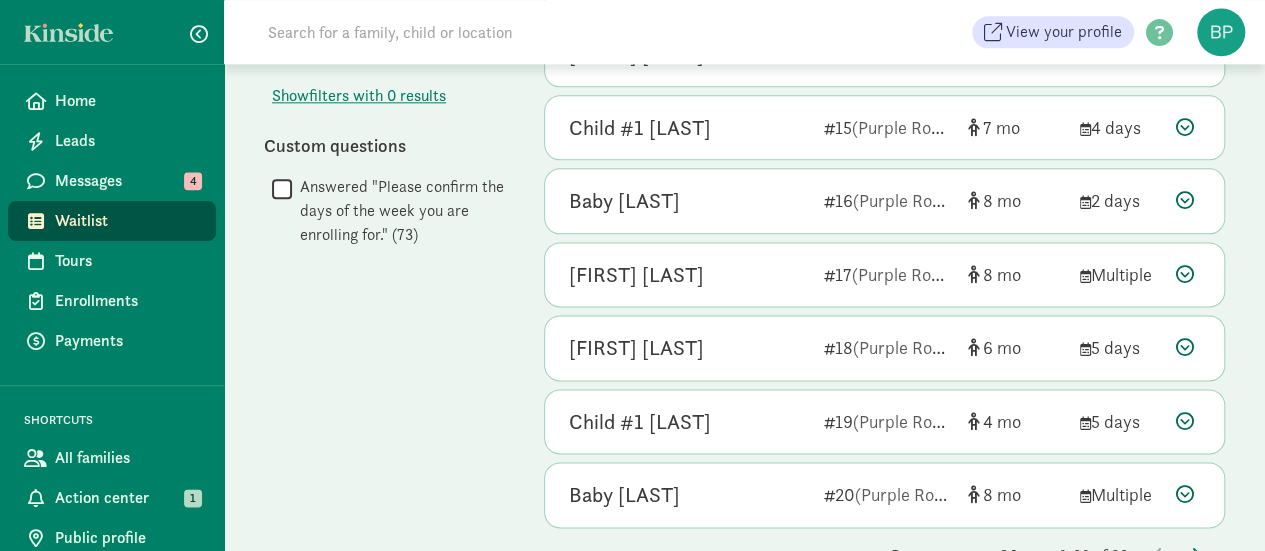 scroll, scrollTop: 1190, scrollLeft: 0, axis: vertical 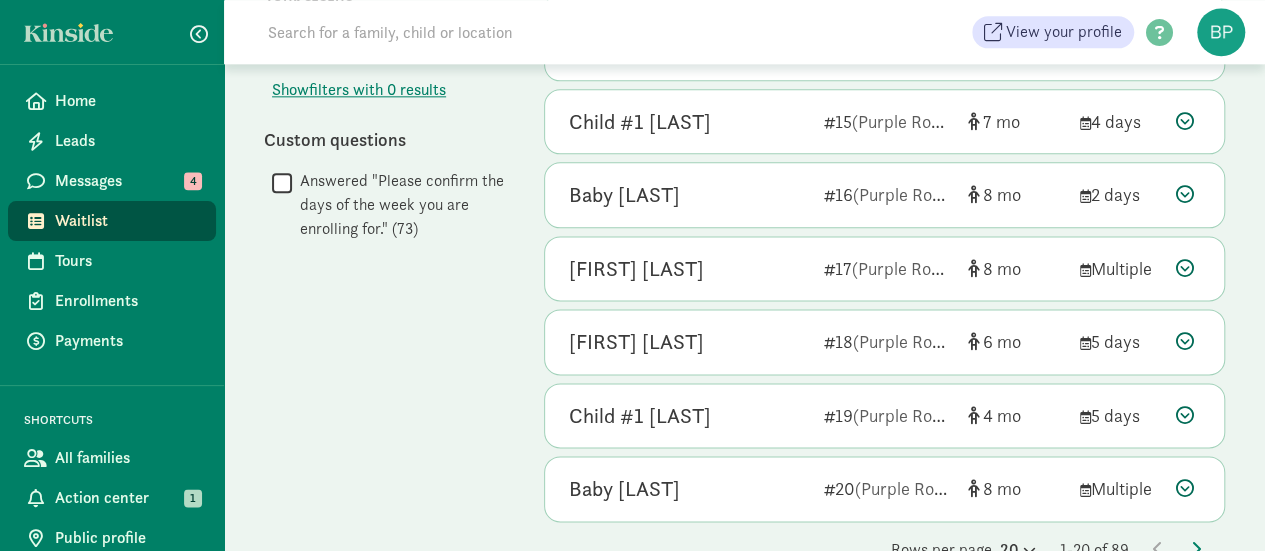 drag, startPoint x: 1262, startPoint y: 507, endPoint x: 850, endPoint y: 517, distance: 412.12134 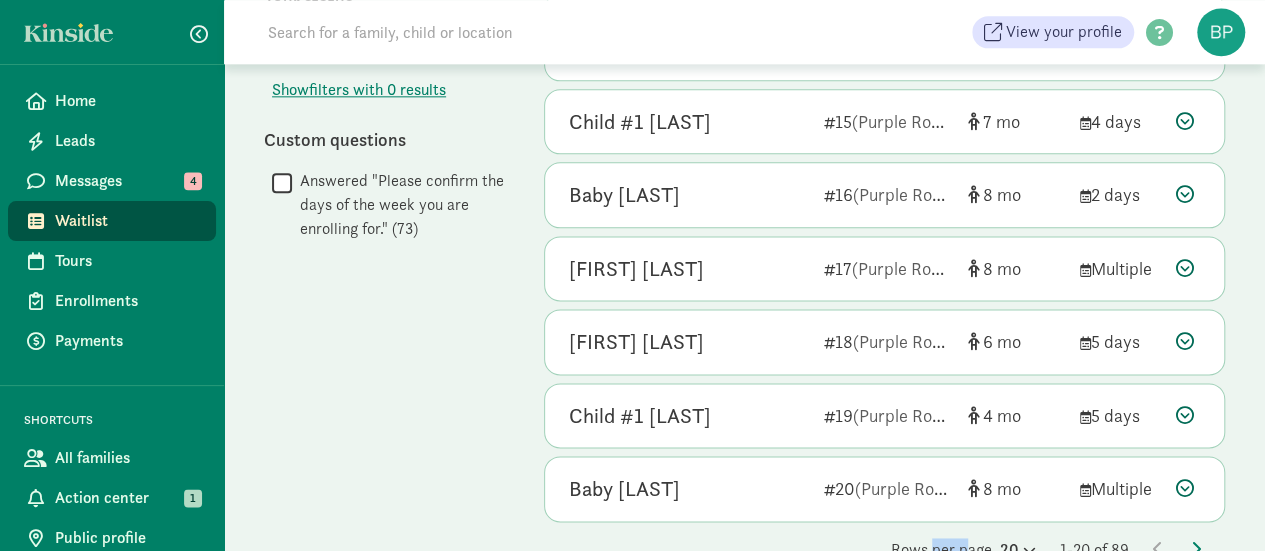 click on "[NUMBER]  children
Sorted by
Time on list      Child #1 [LAST]        [NUMBER]  (Purple Room)     [NUMBER]    Multiple     Child details     Edit
DOB:
[MONTH] [DAY], [YEAR]
( [NUMBER] )
Parent/Guardian:
Pref. schedule:
Days:
No day selected
Pref. start date:
No preference
Toured on:
Not scheduled       View family page     Internal notes     Edit   Lorem ipsum dolor sit amet, consectetur adipiscing elit.   Custom questions ( [NUMBER] )     View responses   Family comments     Read comments
Message
Schedule tour
Enroll
Baby [FIRST] [LAST]        [NUMBER]  (Purple Room)     [NUMBER]    [NUMBER] days     Child details     Edit       [NUMBER]" at bounding box center (884, -219) 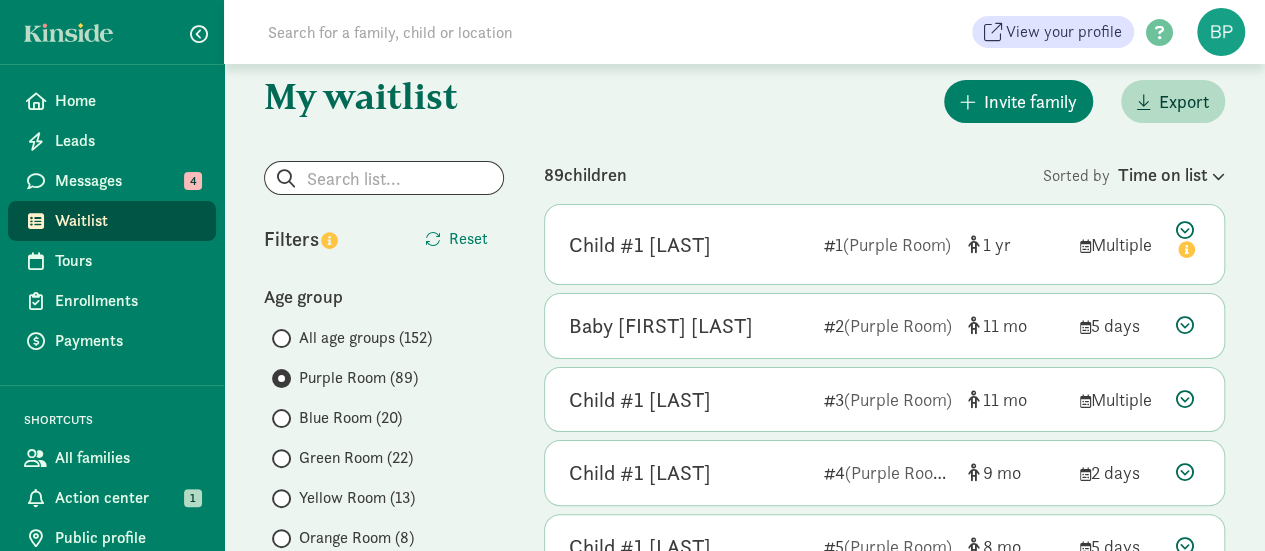 scroll, scrollTop: 25, scrollLeft: 0, axis: vertical 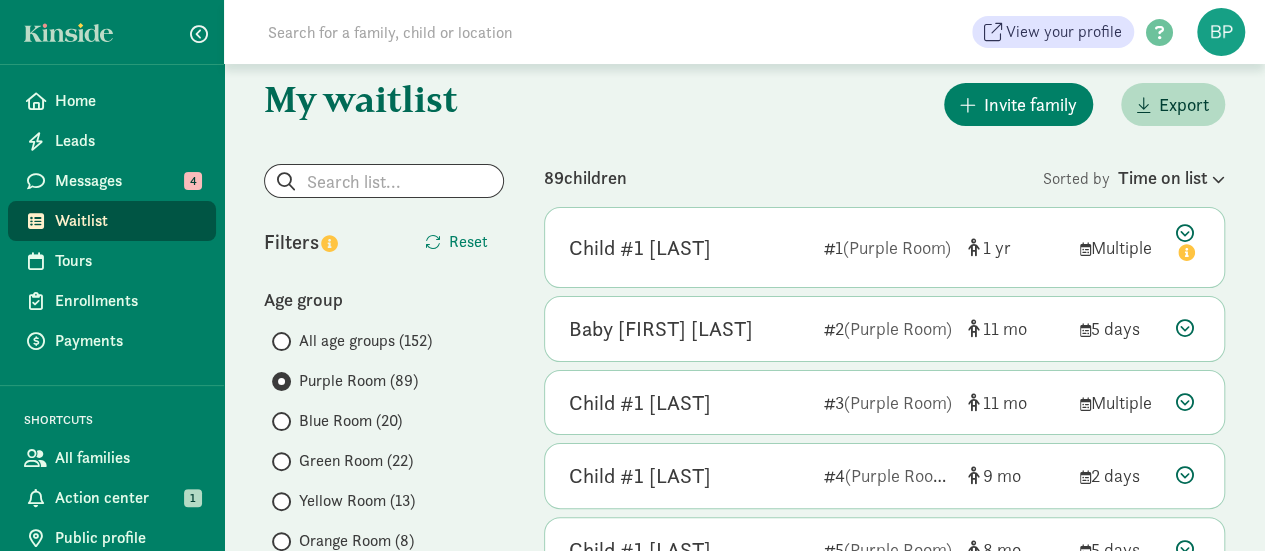 click on "All age groups (152)" at bounding box center [365, 341] 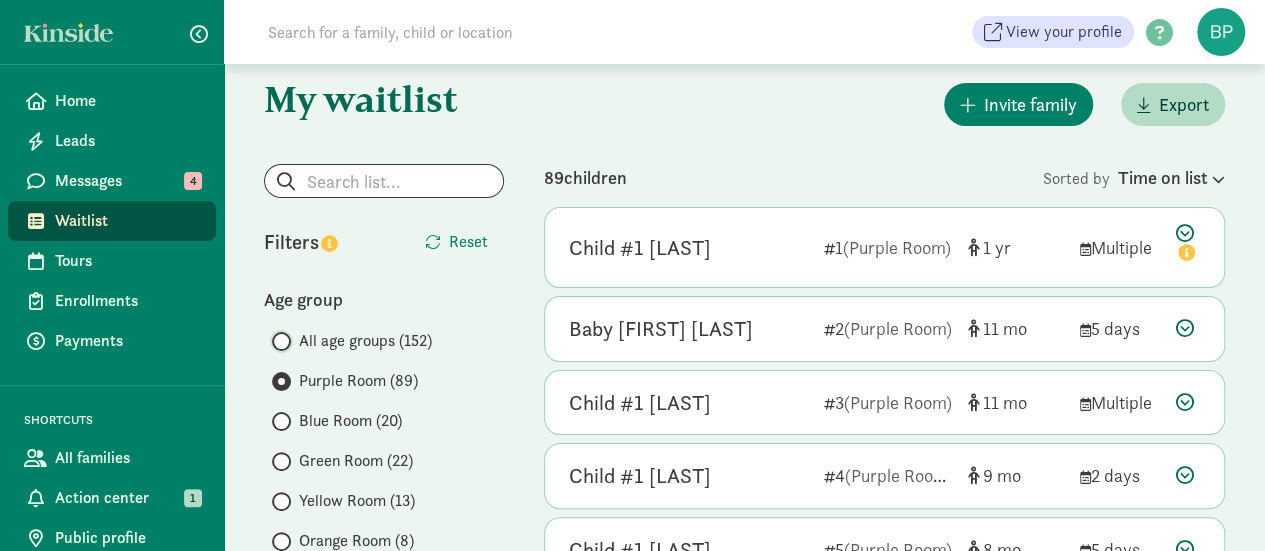 click on "All age groups (152)" at bounding box center (278, 341) 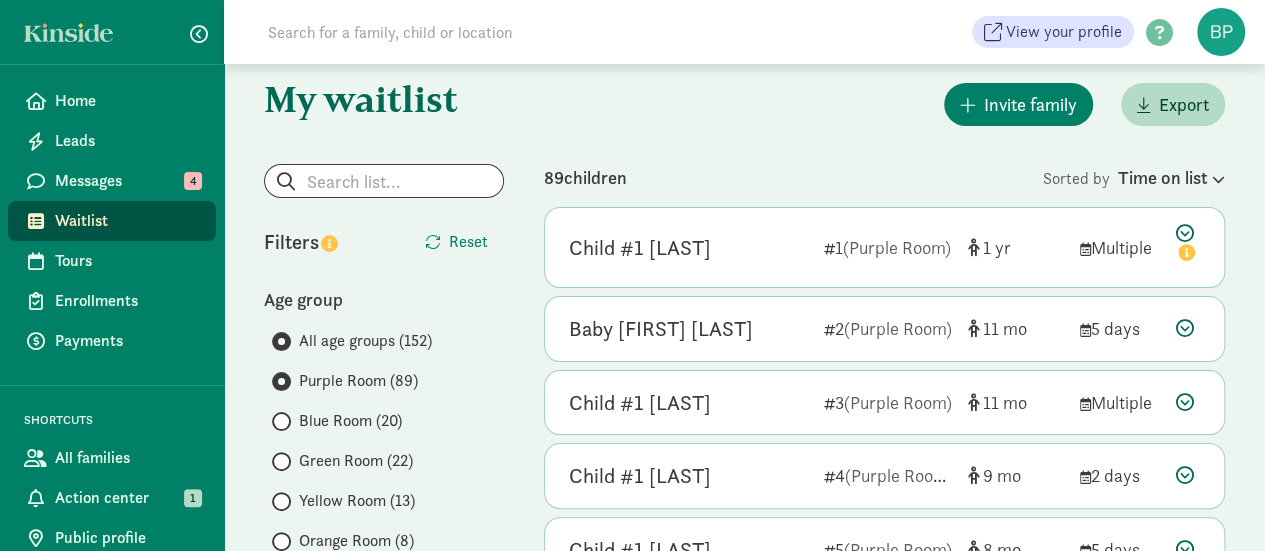 scroll, scrollTop: 0, scrollLeft: 0, axis: both 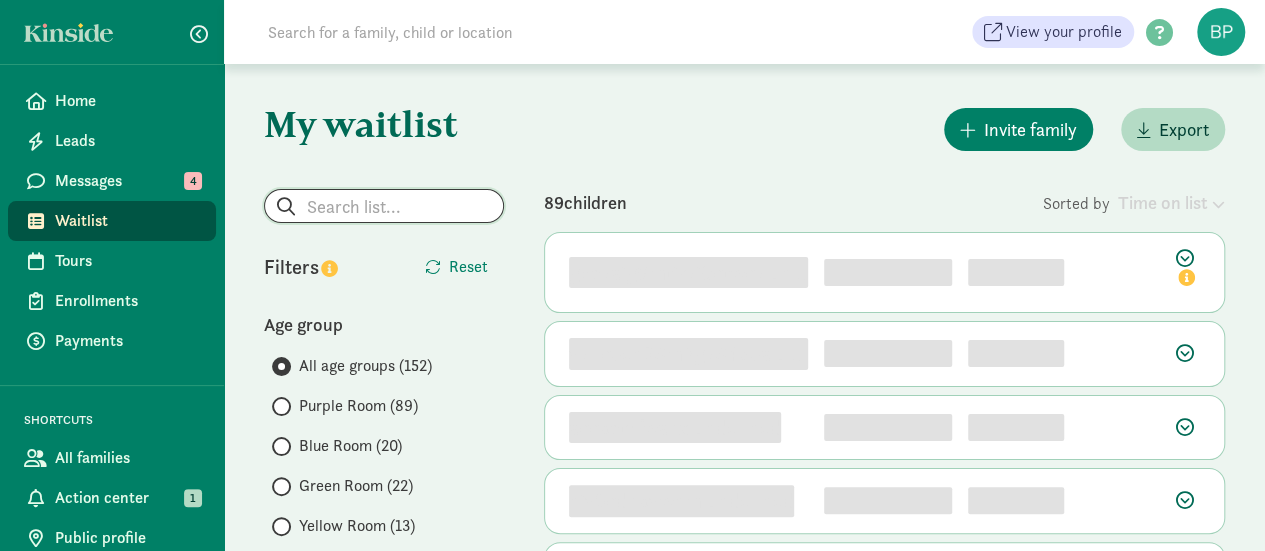 click 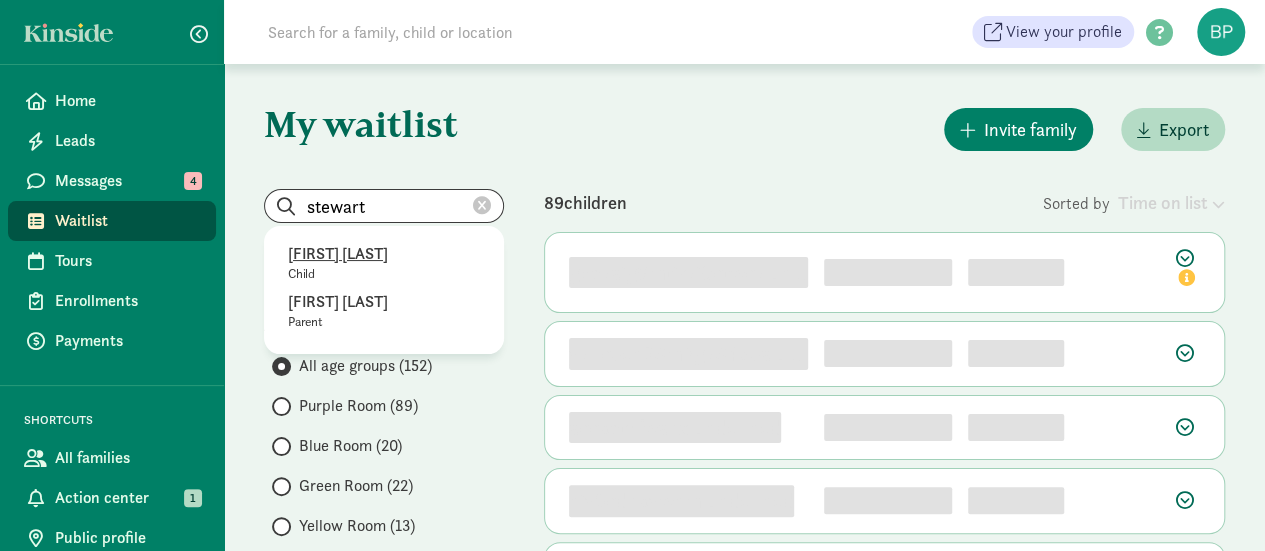 click on "[FIRST] [LAST]" at bounding box center [384, 254] 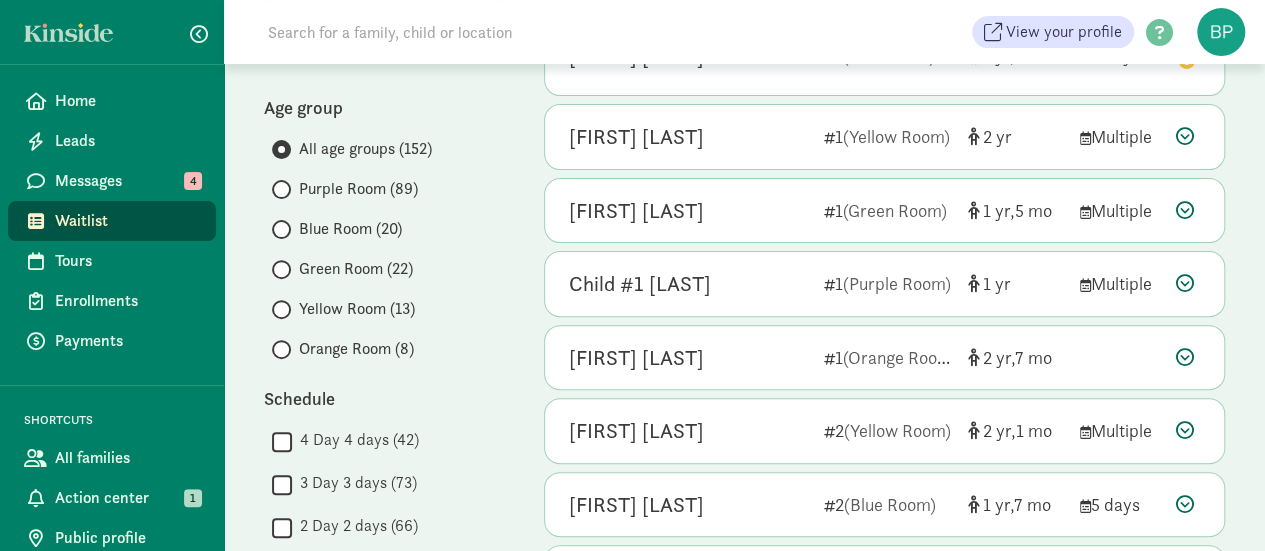 scroll, scrollTop: 0, scrollLeft: 0, axis: both 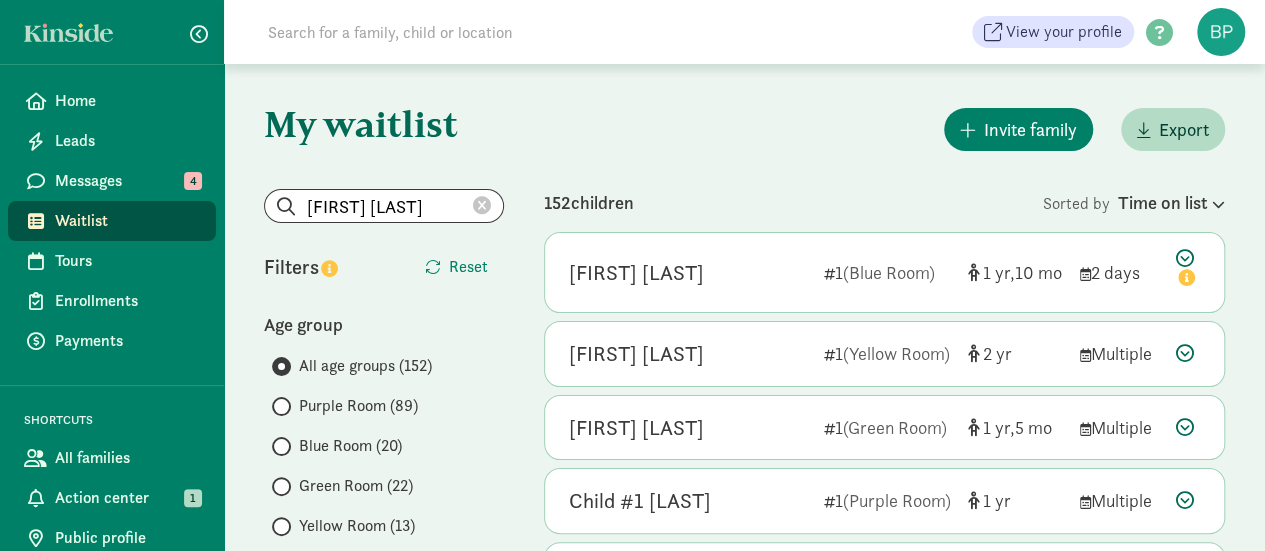 click on "[FIRST] [LAST]" at bounding box center (384, 206) 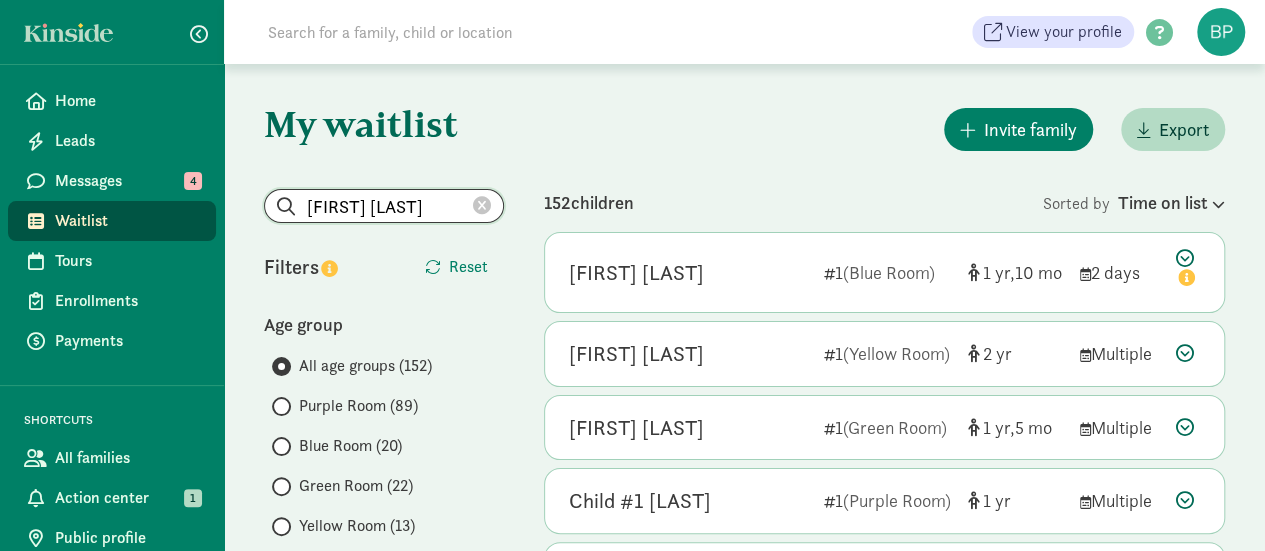 click on "[FIRST] [LAST]" 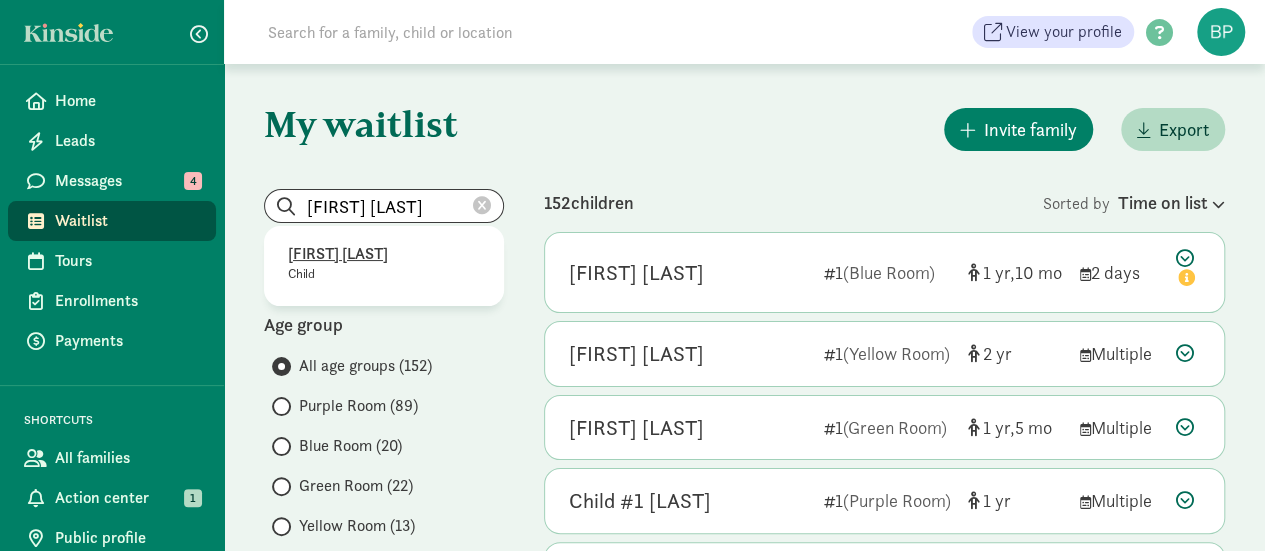 click on "[FIRST] [LAST]" at bounding box center [384, 254] 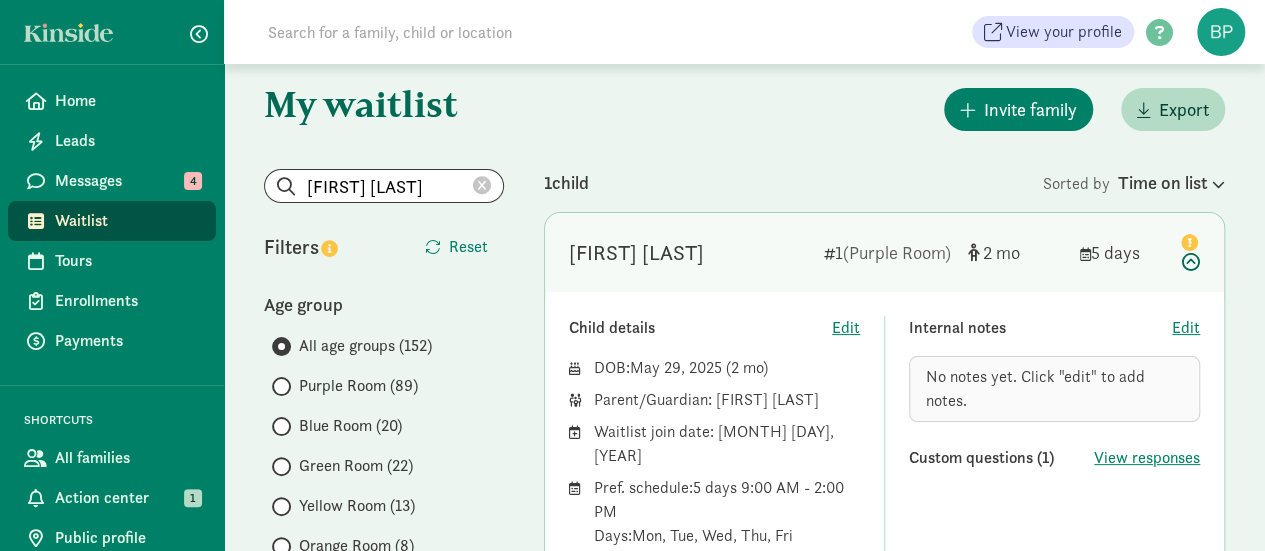 scroll, scrollTop: 19, scrollLeft: 0, axis: vertical 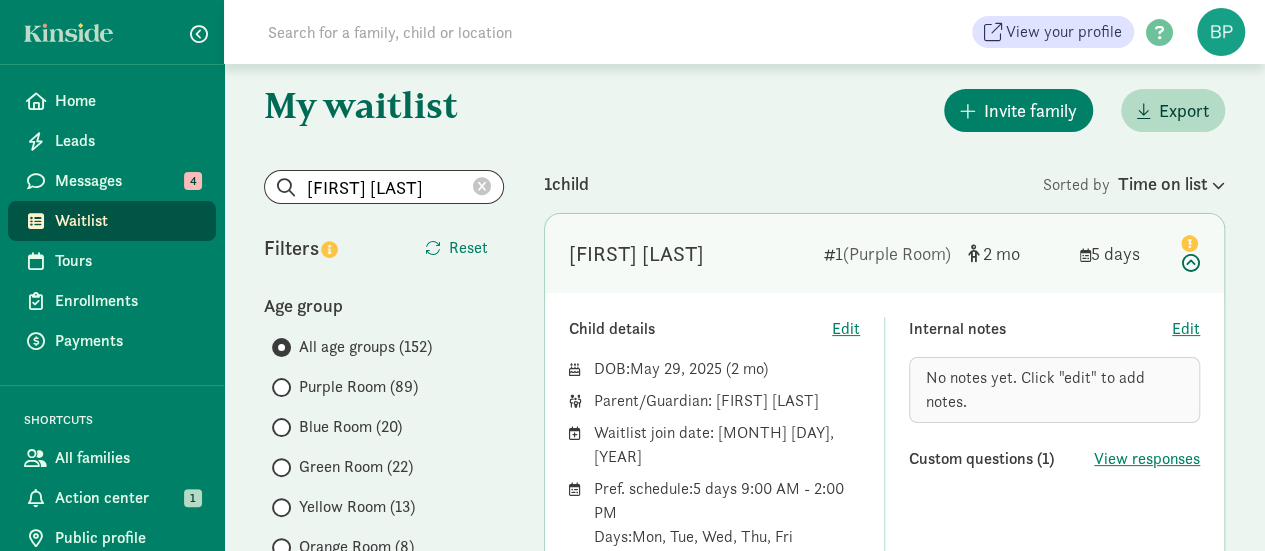 click on "(Purple Room)" at bounding box center (897, 253) 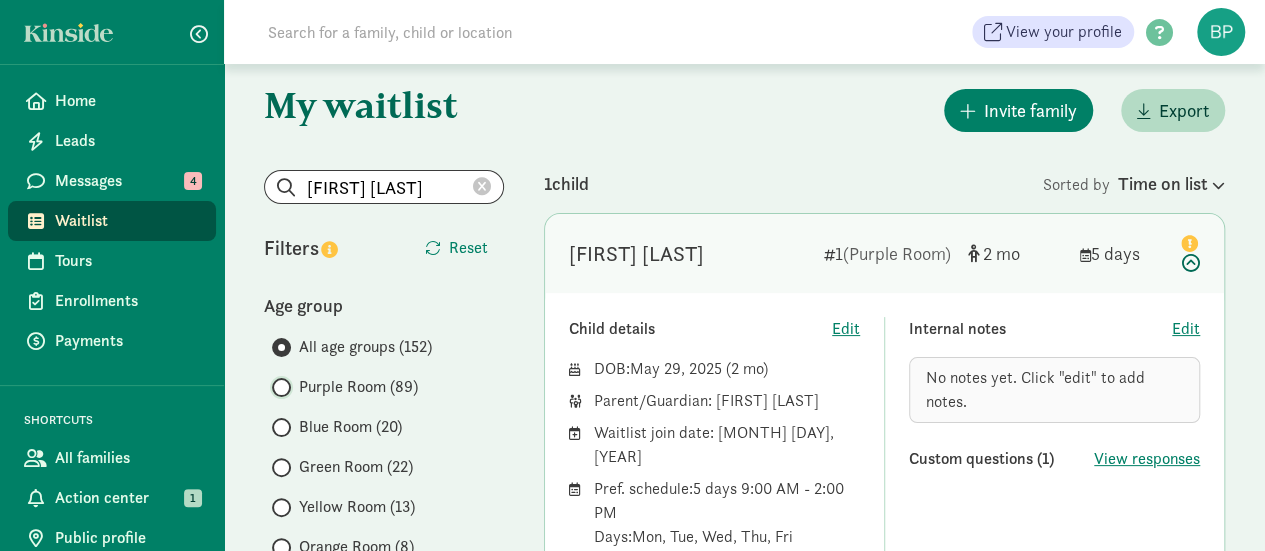 click on "Purple Room (89)" at bounding box center (278, 387) 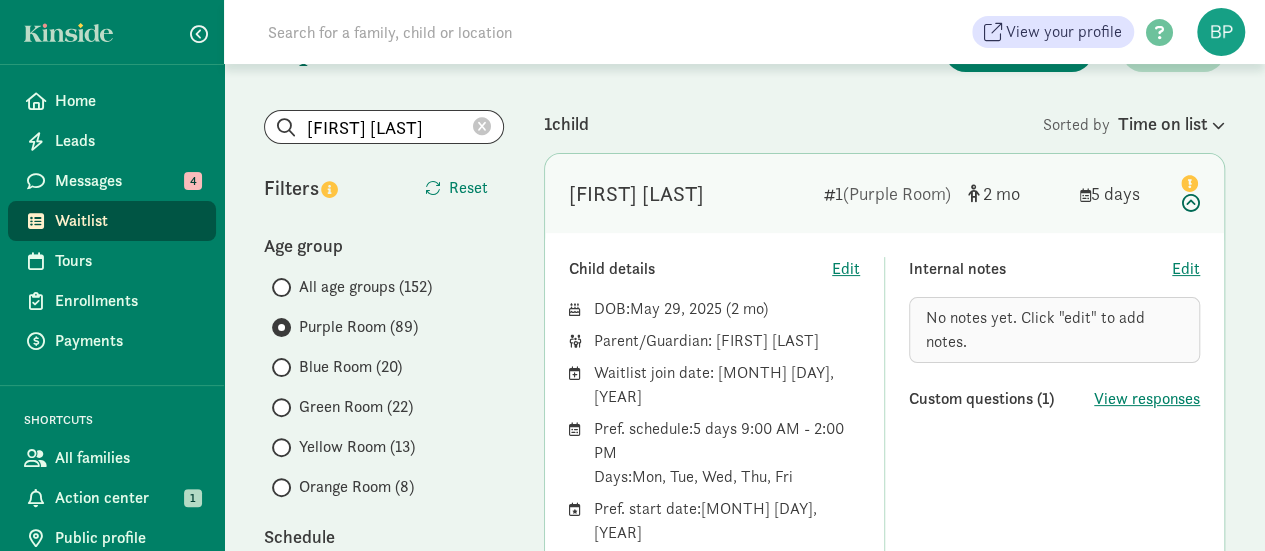 scroll, scrollTop: 64, scrollLeft: 0, axis: vertical 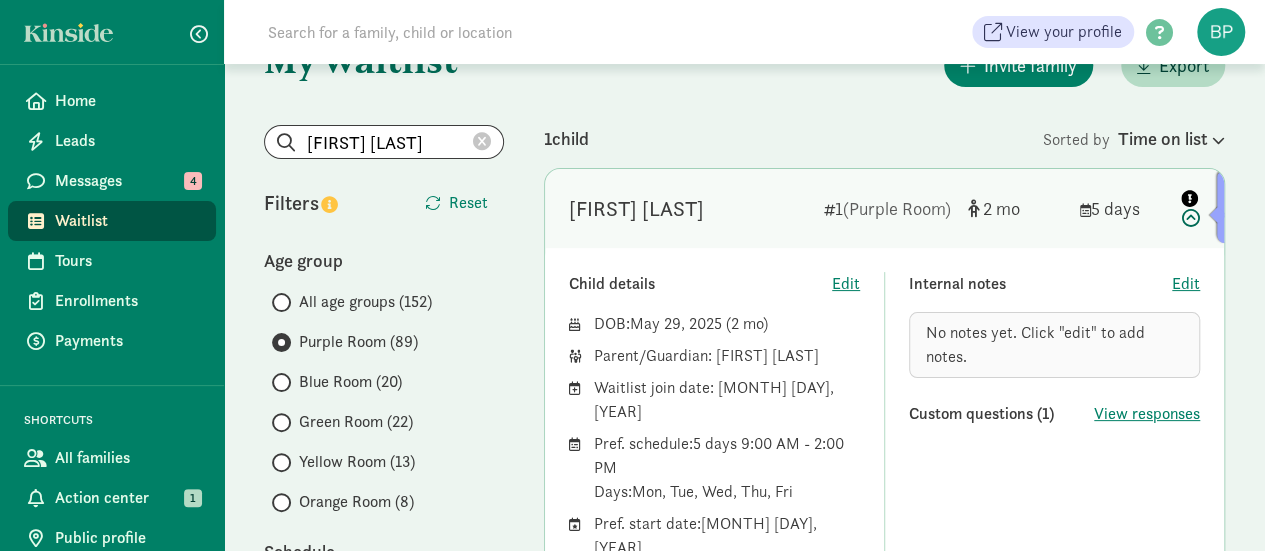 click 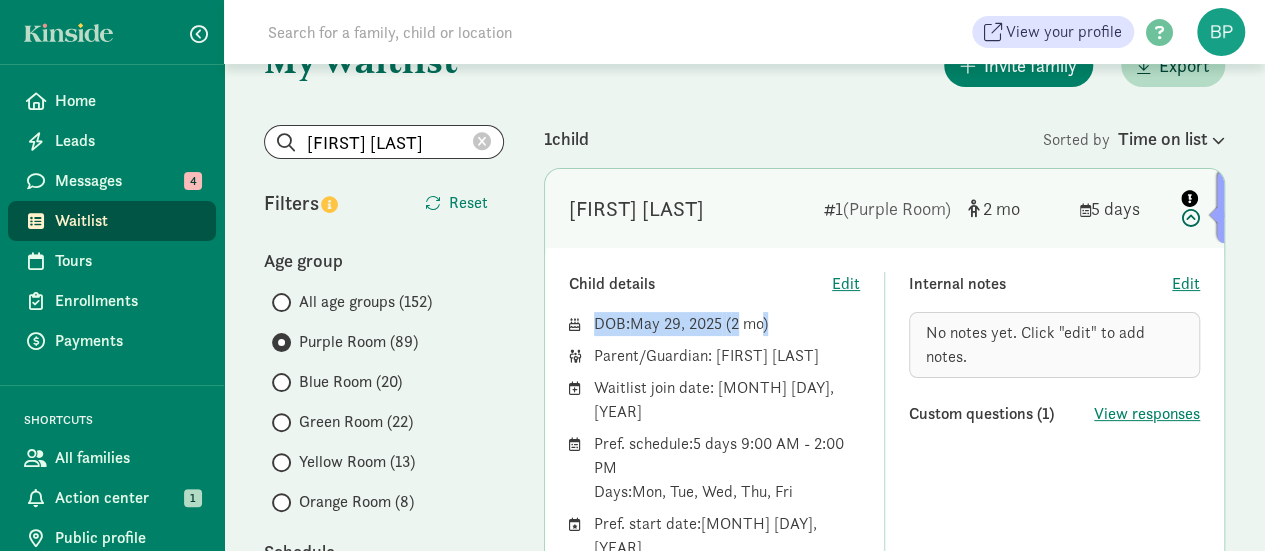 click on "My waitlist
Invite family
Export         [FIRST] [LAST]           Show filters   Purple Room        Reset           [FIRST] [LAST]         Filters     Reset   Age group       All age groups ( [NUMBER] )
Purple Room ( [NUMBER] )
Blue Room ( [NUMBER] )
Green Room ( [NUMBER] )
Yellow Room ( [NUMBER] )
Orange Room ( [NUMBER] )
Schedule        [NUMBER] day [NUMBER] days ( [NUMBER] )
Show
filters with 0 results
Status        Active ( [NUMBER] )
Show
filters with 0 results
Tour status        Not scheduled ( [NUMBER] )
Show
filters with 0 results
Custom questions        Answered "Please confirm the days of the week you are enrolling for." ( [NUMBER] )
[NUMBER]  child
Sorted by
Time on list      [FIRST] [LAST]        [NUMBER]  (Purple Room)     [NUMBER]    [NUMBER] days     Child details     Edit
DOB:
[MONTH] [DAY], [YEAR]
( [NUMBER] )" 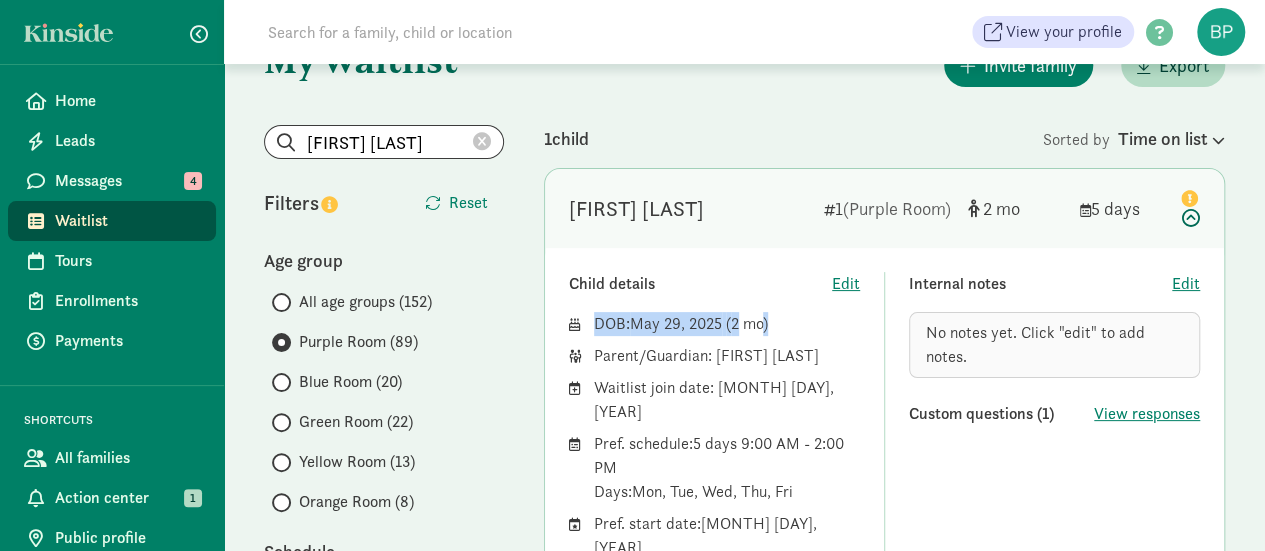 click on "Purple Room (89)" at bounding box center (358, 342) 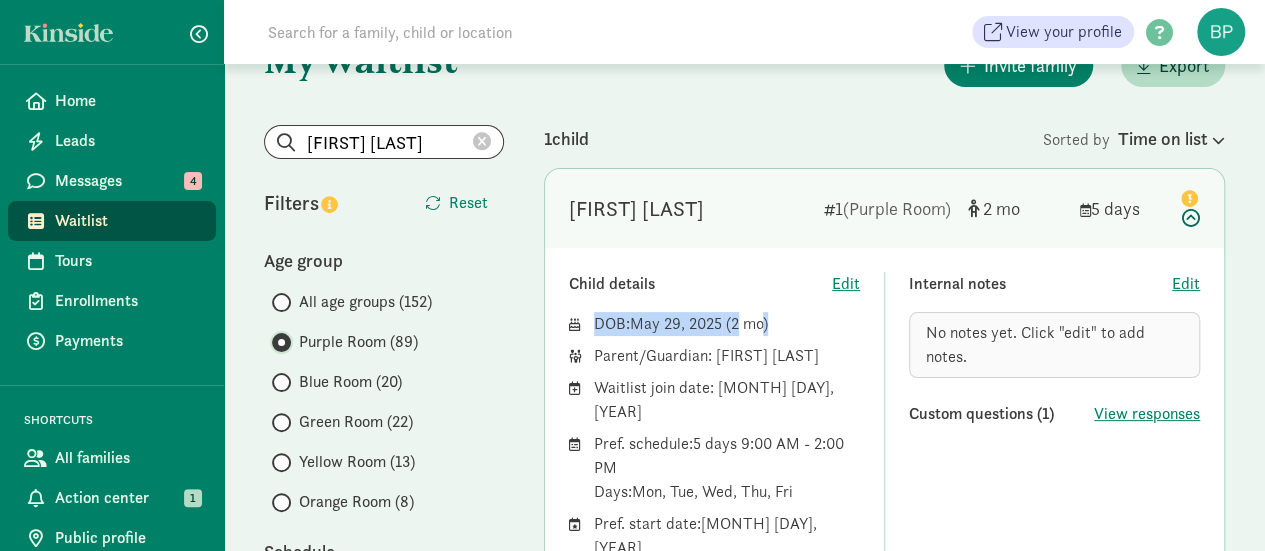 click on "Purple Room (89)" at bounding box center (278, 342) 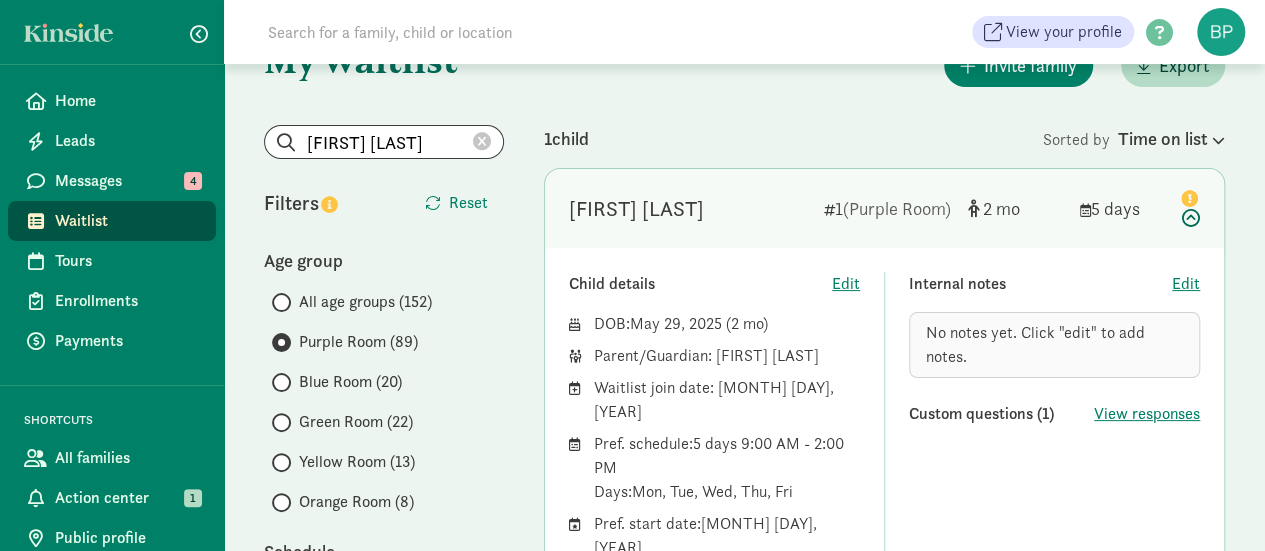click 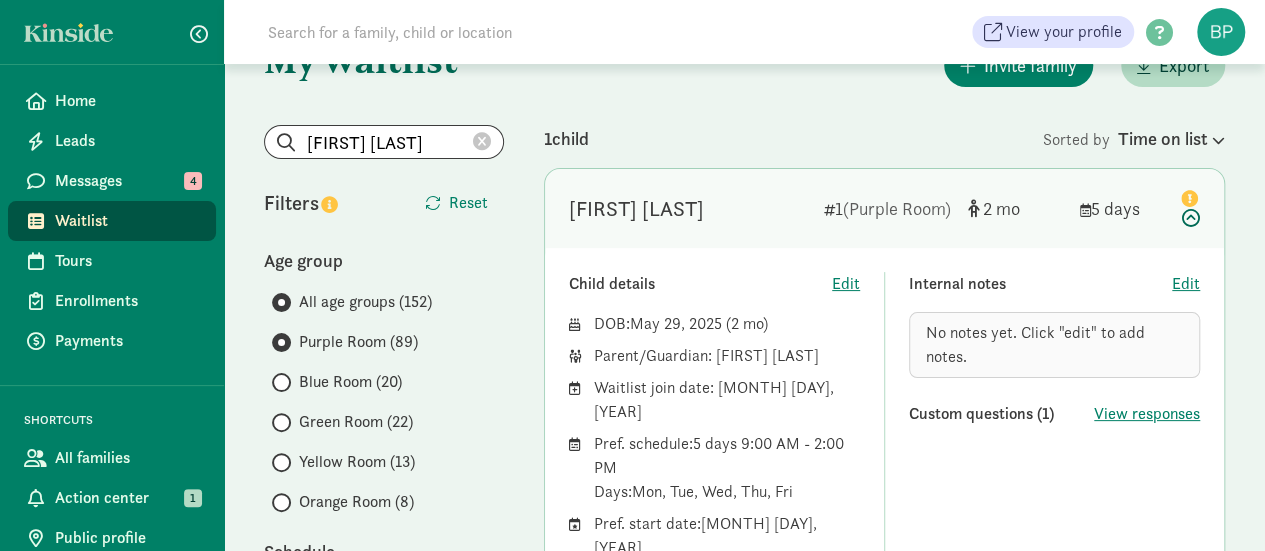 type 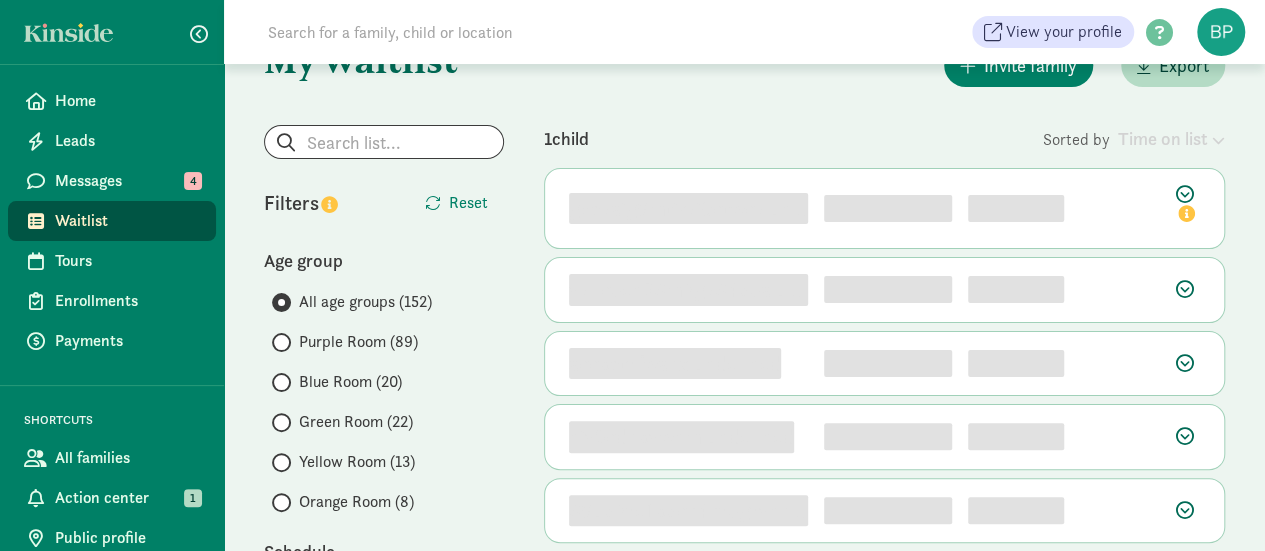 scroll, scrollTop: 0, scrollLeft: 0, axis: both 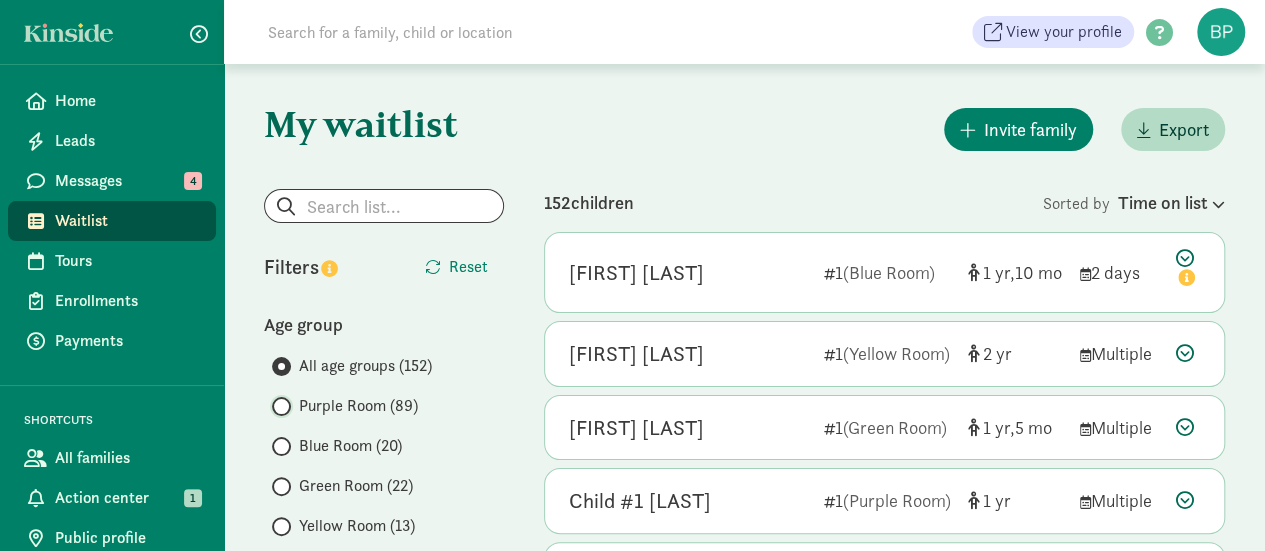 click on "Purple Room (89)" at bounding box center (278, 406) 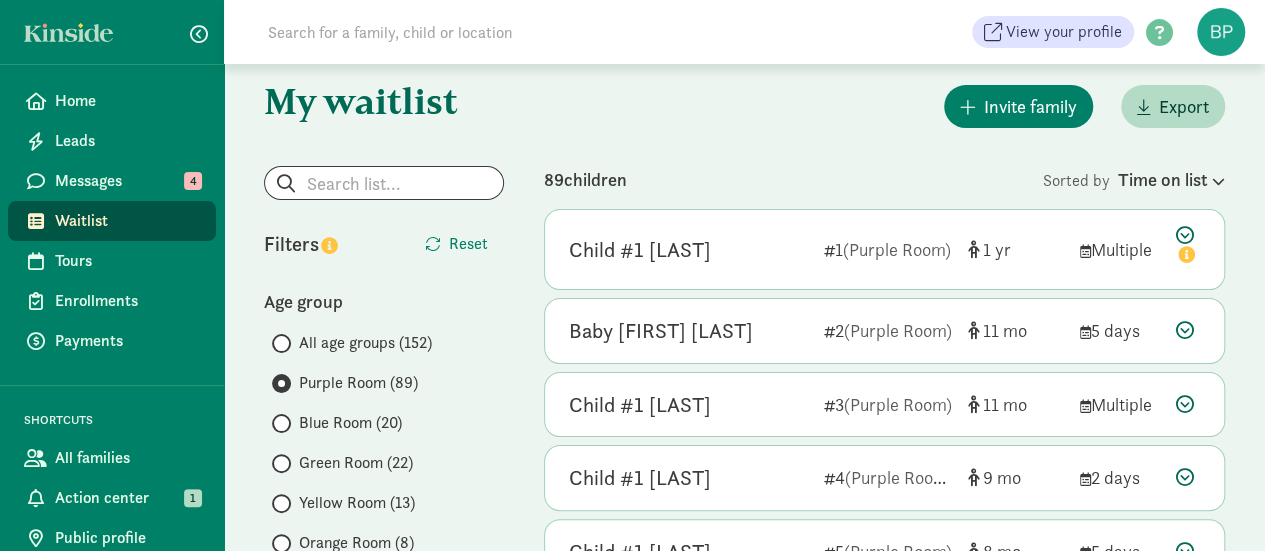scroll, scrollTop: 0, scrollLeft: 0, axis: both 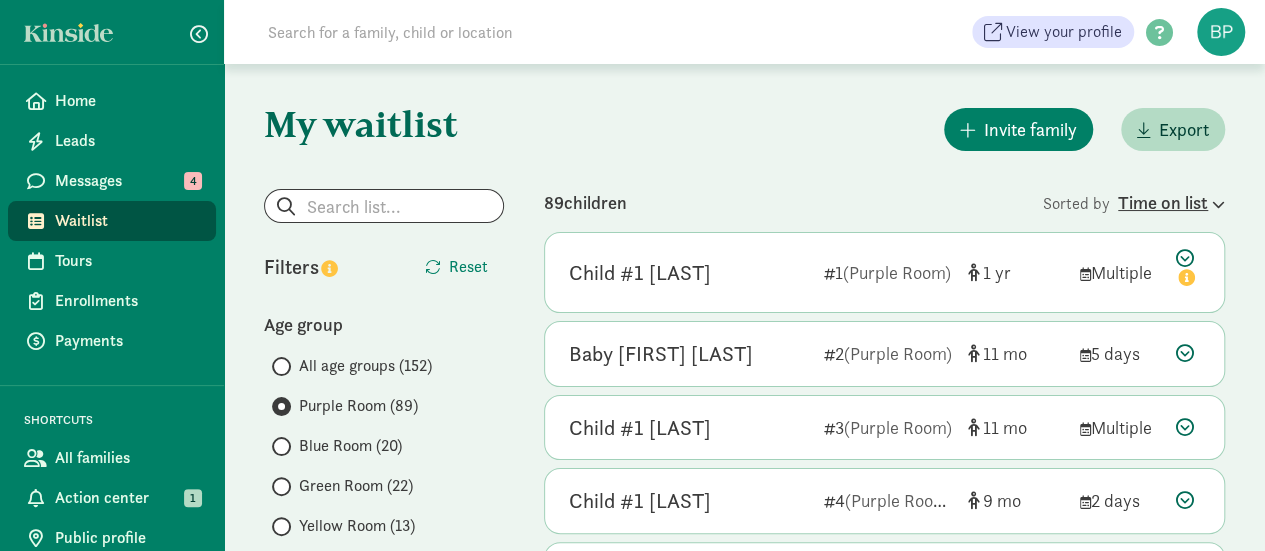 click on "Time on list" at bounding box center [1171, 202] 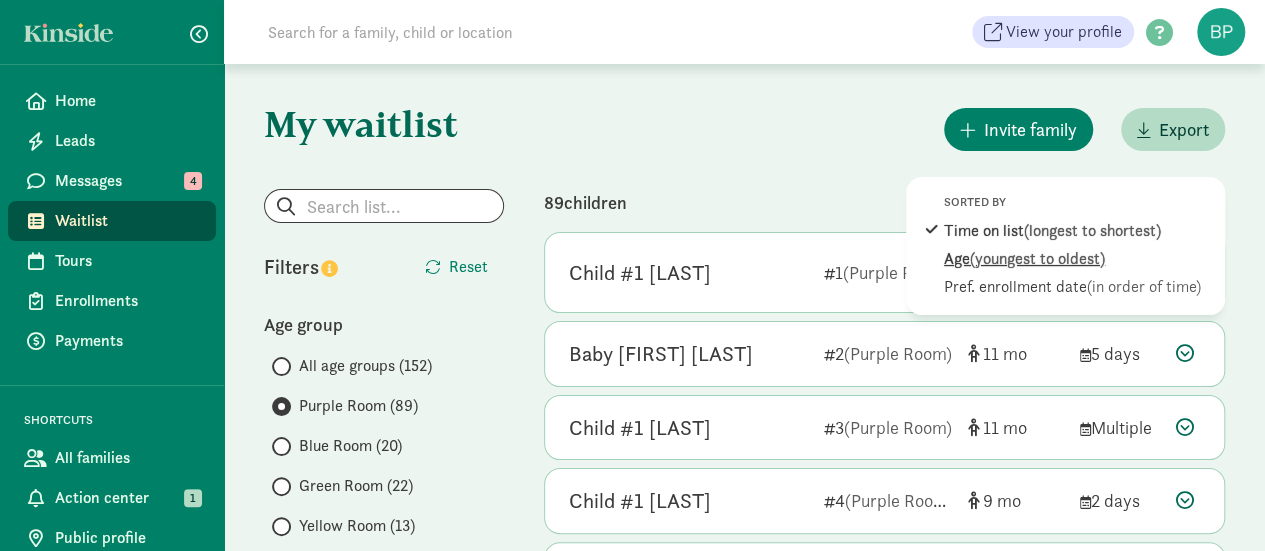 click on "(youngest to oldest)" at bounding box center [1037, 258] 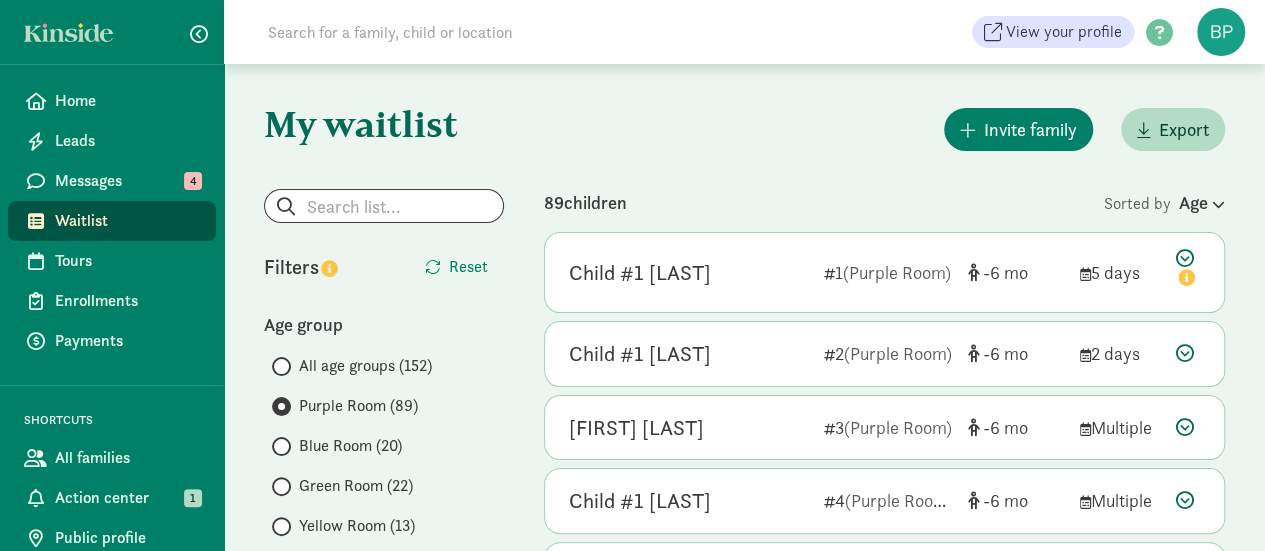 click on "My waitlist
Invite family
Export                   Show filters   Purple Room        Reset                   Filters     Reset   Age group       All age groups (152)
Purple Room (89)
Blue Room (20)
Green Room (22)
Yellow Room (13)
Orange Room (8)
Schedule        4 Day 4 days (23)
   3 Day 3 days (45)
   2 Day 2 days (34)
   1 Day 1 day (17)
   5 day 5 days (42)
   Early Stay 5 days (22)
   Late Stay 5 days (22)
Status        Active (89)
   Active - spot offered (1)
   Deleted (107)
Show
filters with 0 results
Tour status        Not scheduled (89)
Show
filters with 0 results
Custom questions        Answered "Please confirm the days of the week you are enrolling for." (73)
89" 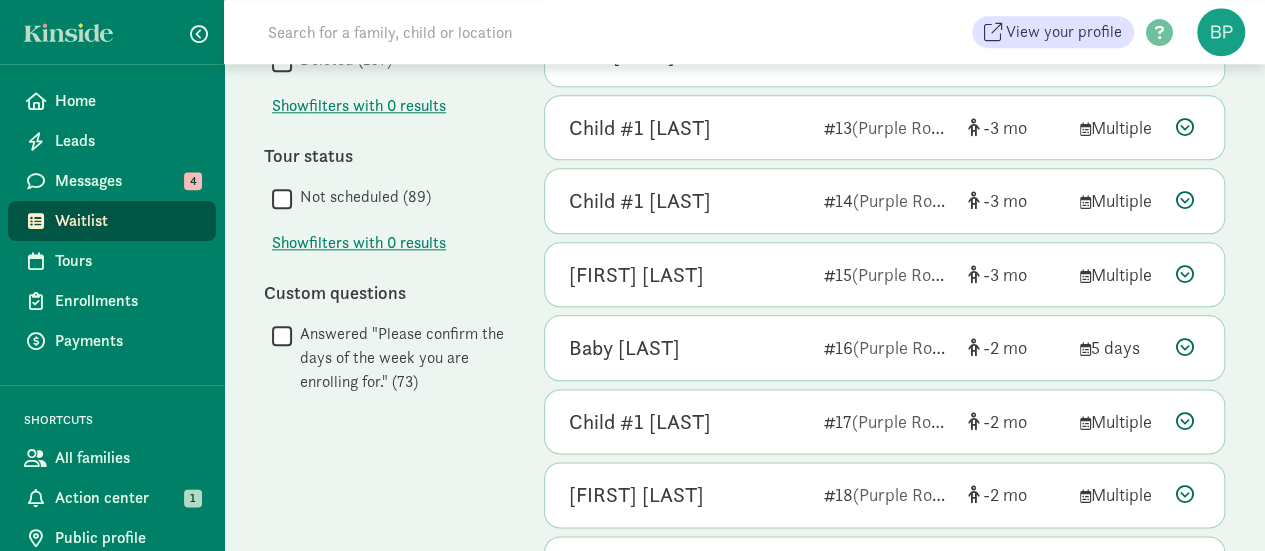 scroll, scrollTop: 1069, scrollLeft: 0, axis: vertical 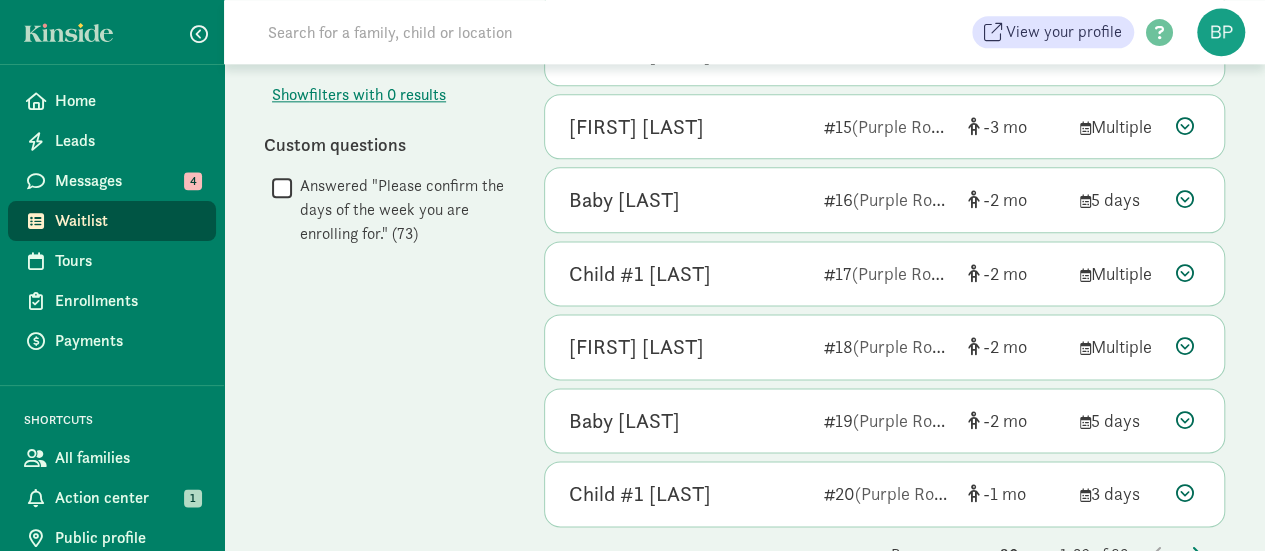 click on "Rows per page
20     1-20 of 89" 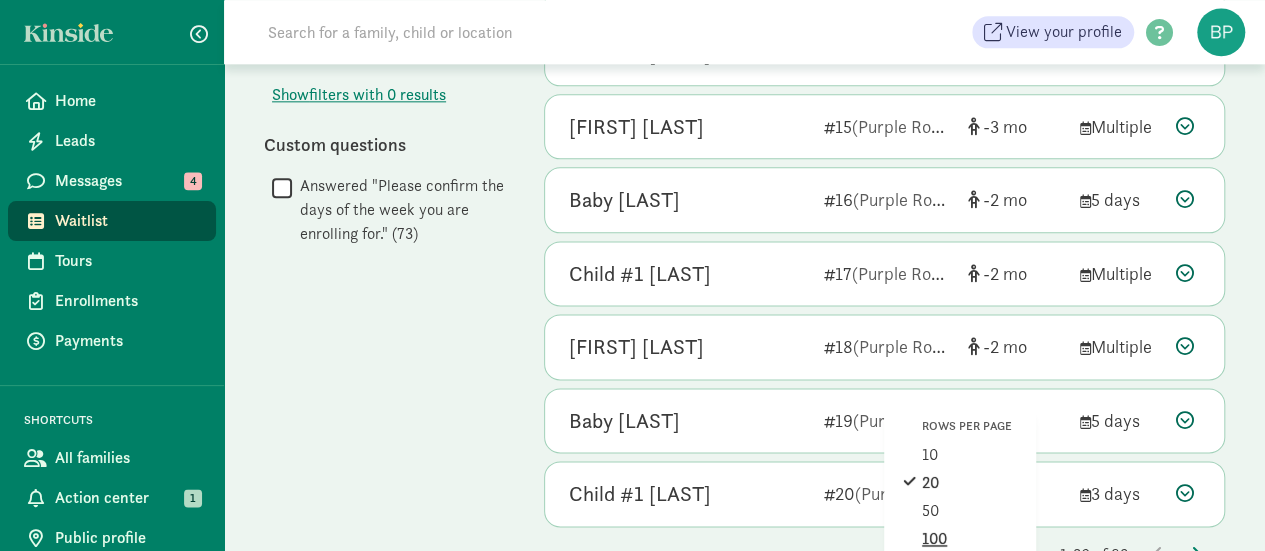 click on "100" 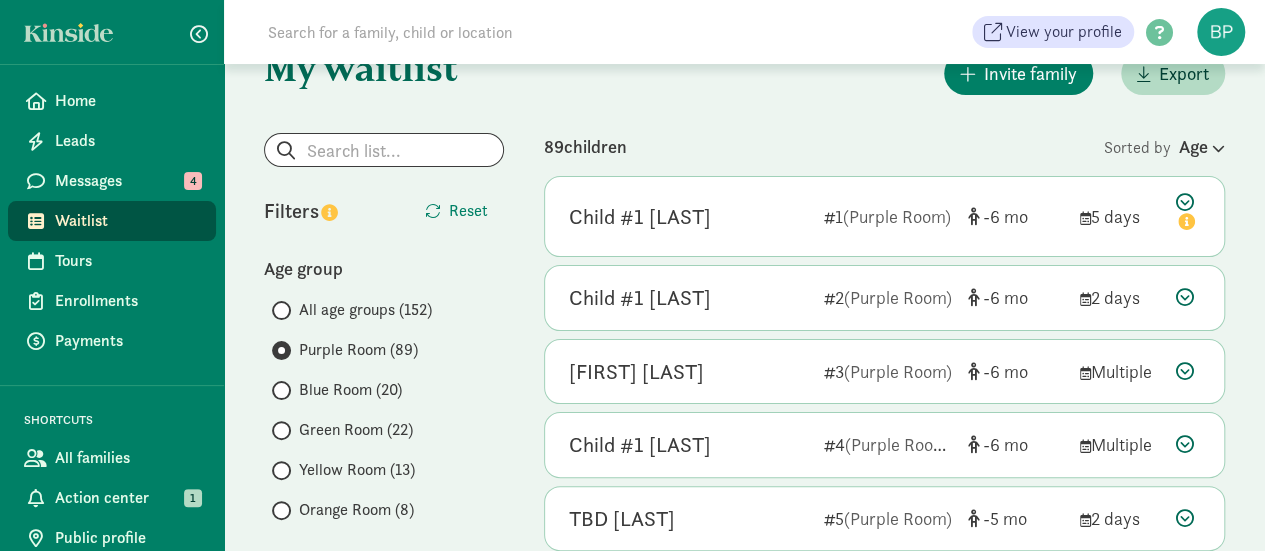 scroll, scrollTop: 57, scrollLeft: 0, axis: vertical 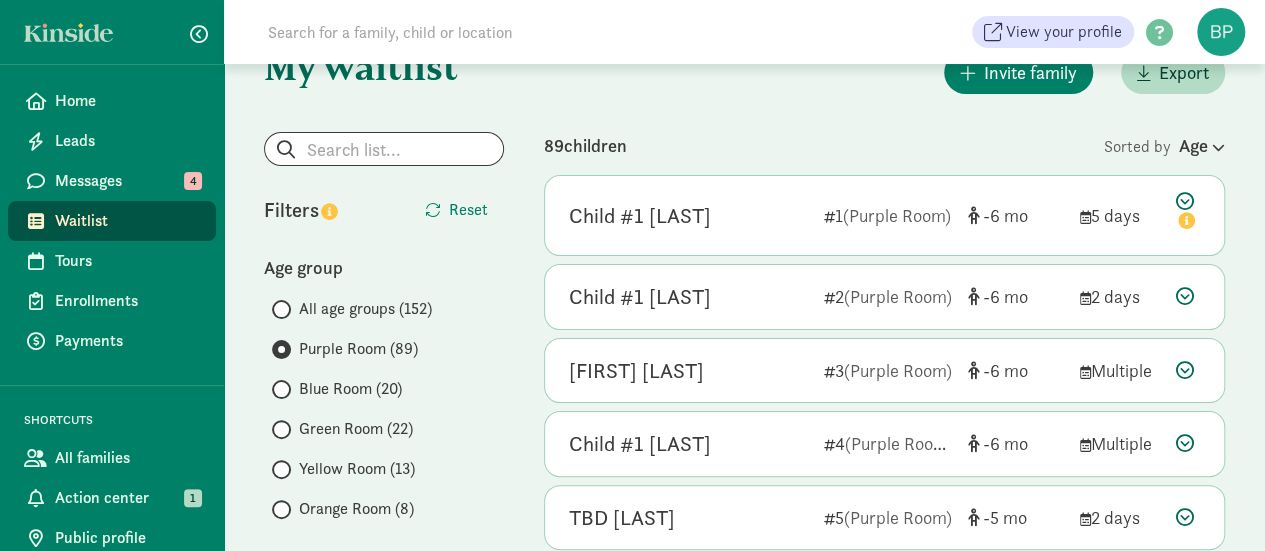 click on "My waitlist
Invite family
Export                   Show filters   Purple Room        Reset                   Filters     Reset   Age group       All age groups (152)
Purple Room (89)
Blue Room (20)
Green Room (22)
Yellow Room (13)
Orange Room (8)
Schedule        4 Day 4 days (23)
   3 Day 3 days (45)
   2 Day 2 days (34)
   1 Day 1 day (17)
   5 day 5 days (42)
   Early Stay 5 days (22)
   Late Stay 5 days (22)
Status        Active (89)
   Active - spot offered (1)
   Deleted (107)
Show
filters with 0 results
Tour status        Not scheduled (89)
Show
filters with 0 results
Custom questions        Answered "Please confirm the days of the week you are enrolling for." (73)
89" 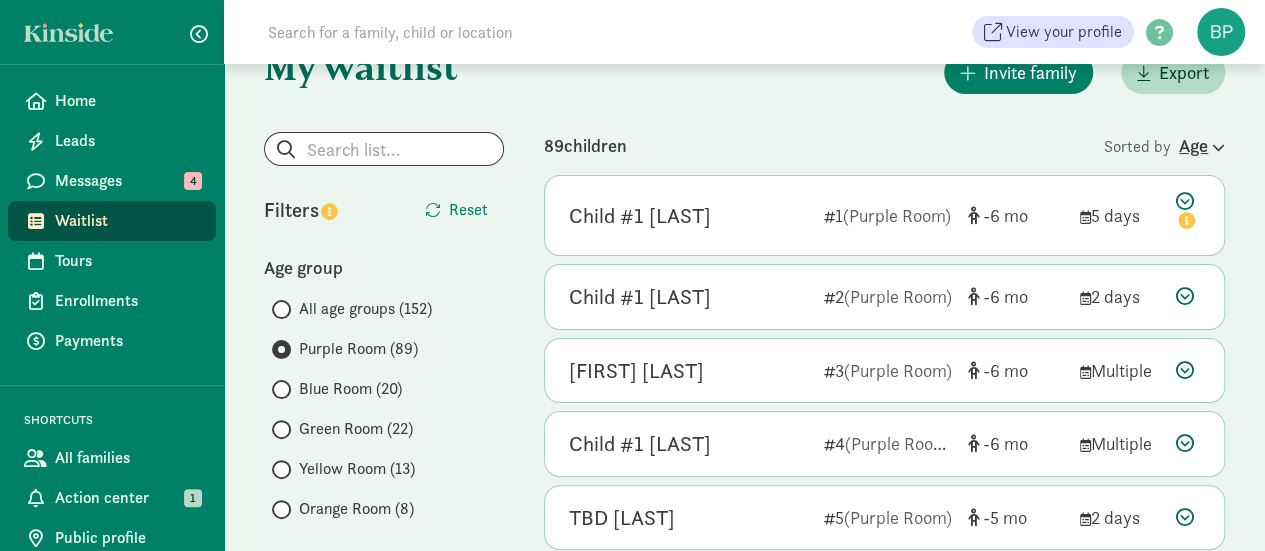 click on "Age" at bounding box center [1202, 145] 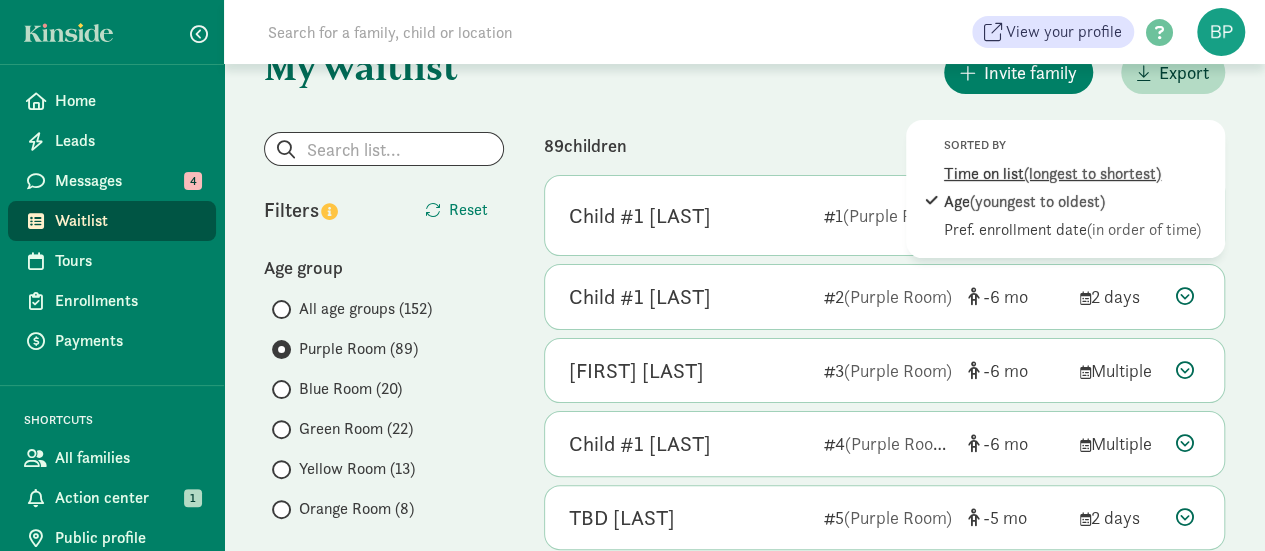click on "(longest to shortest)" at bounding box center (1092, 173) 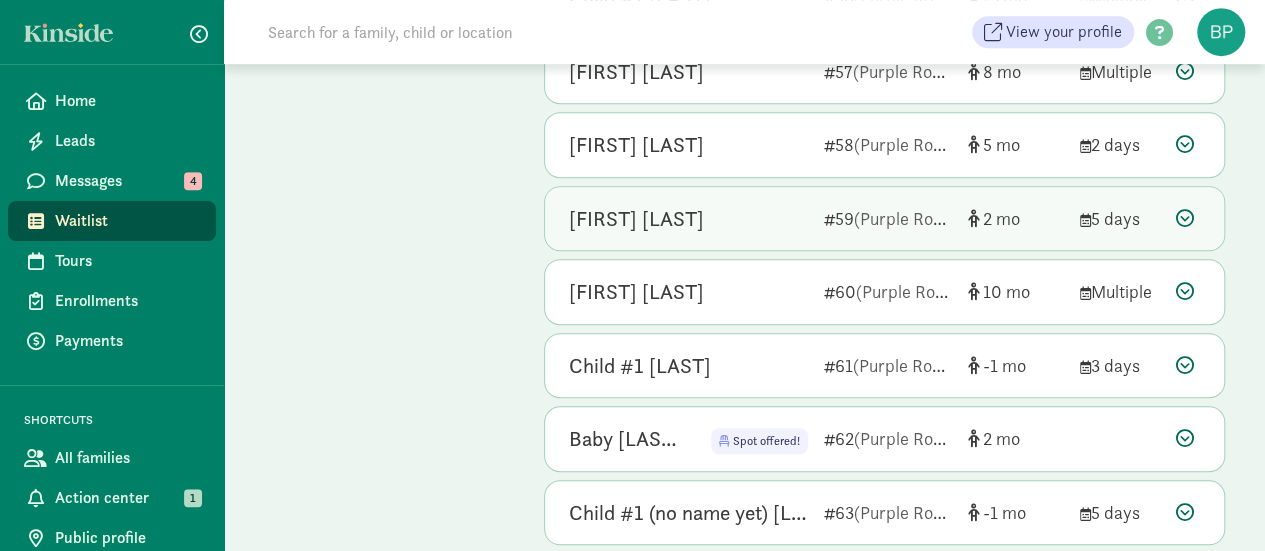 scroll, scrollTop: 4348, scrollLeft: 0, axis: vertical 